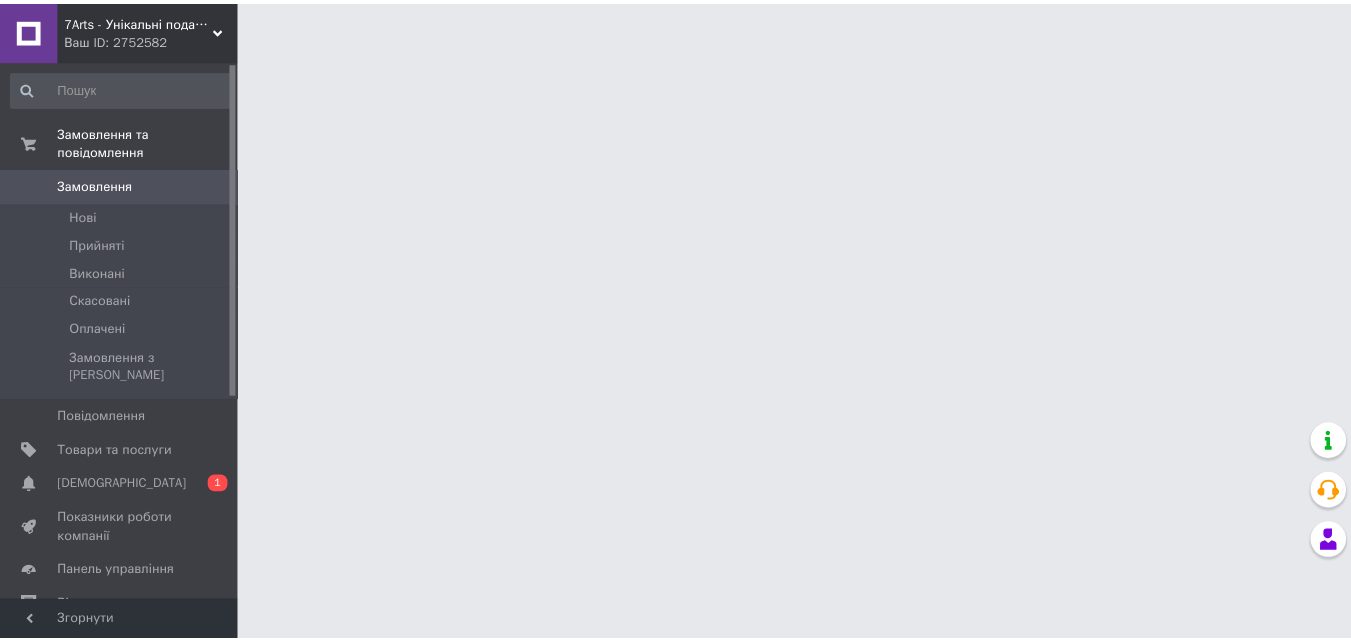 scroll, scrollTop: 0, scrollLeft: 0, axis: both 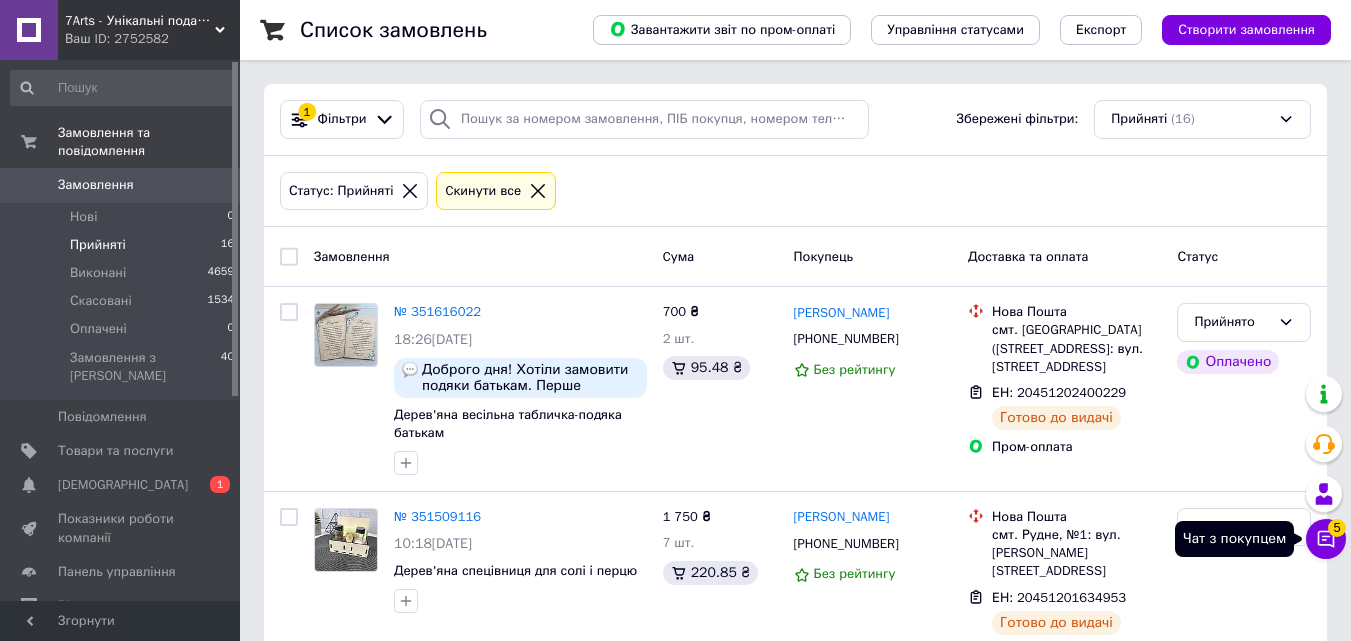click 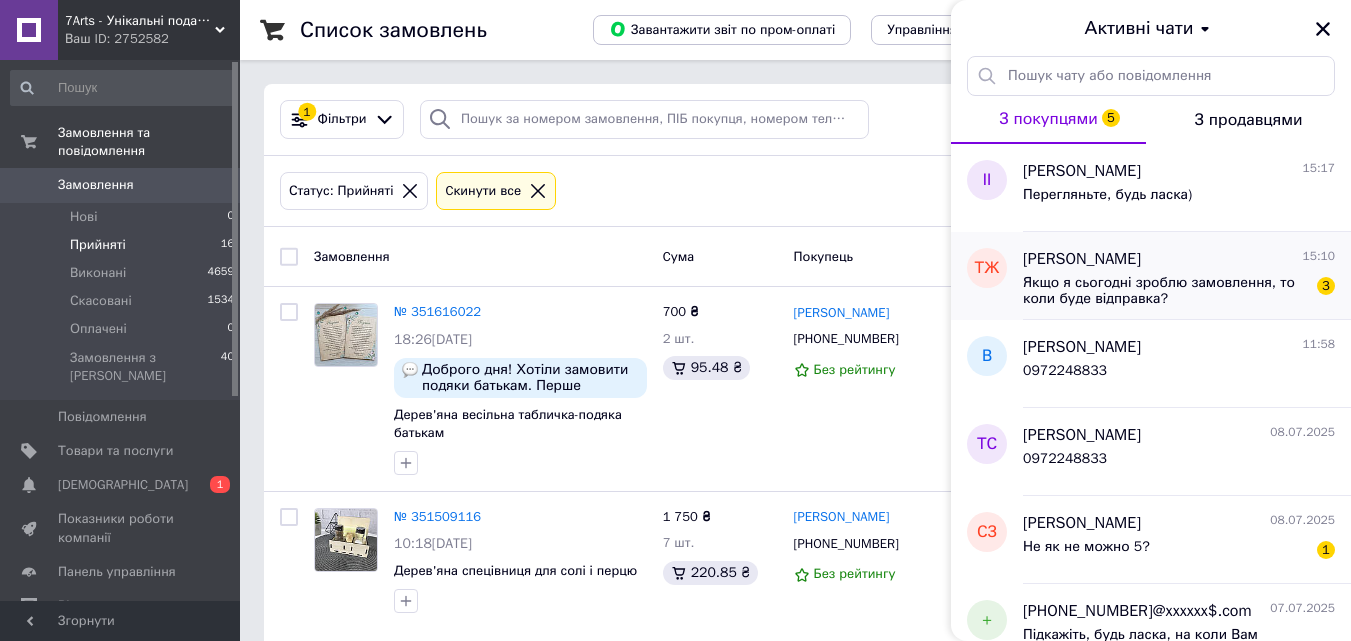 click on "Якщо я сьогодні зроблю замовлення, то коли буде відправка?" at bounding box center (1165, 291) 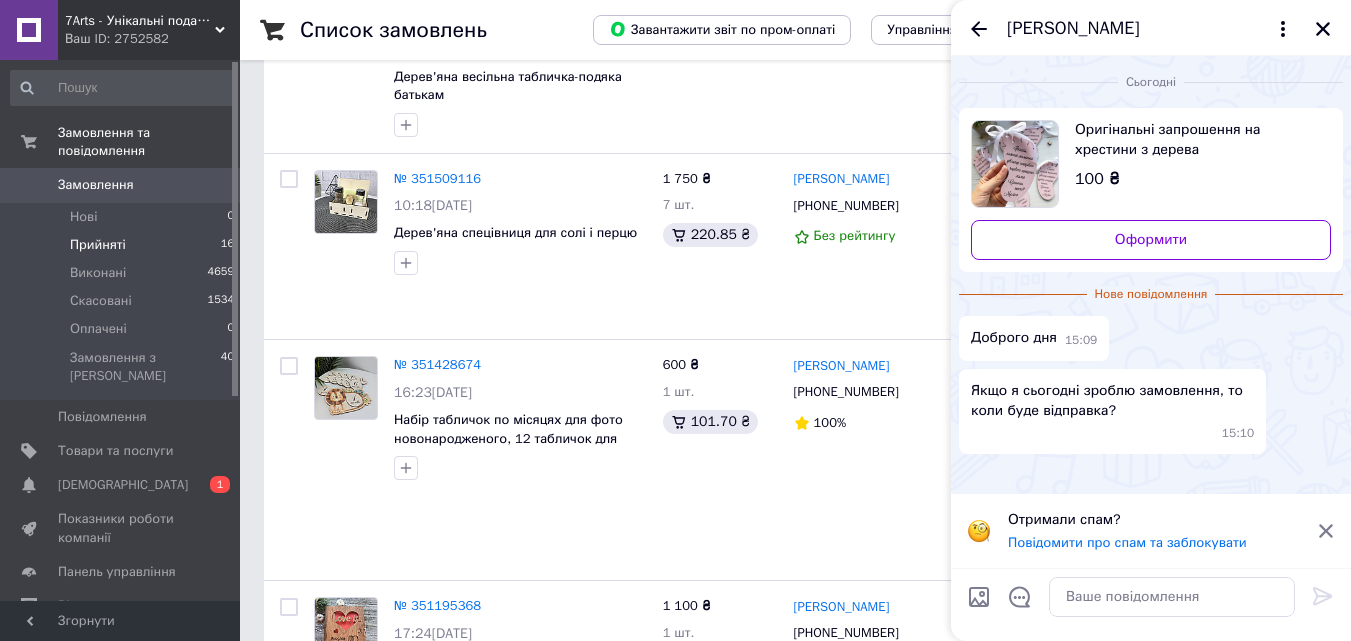 scroll, scrollTop: 600, scrollLeft: 0, axis: vertical 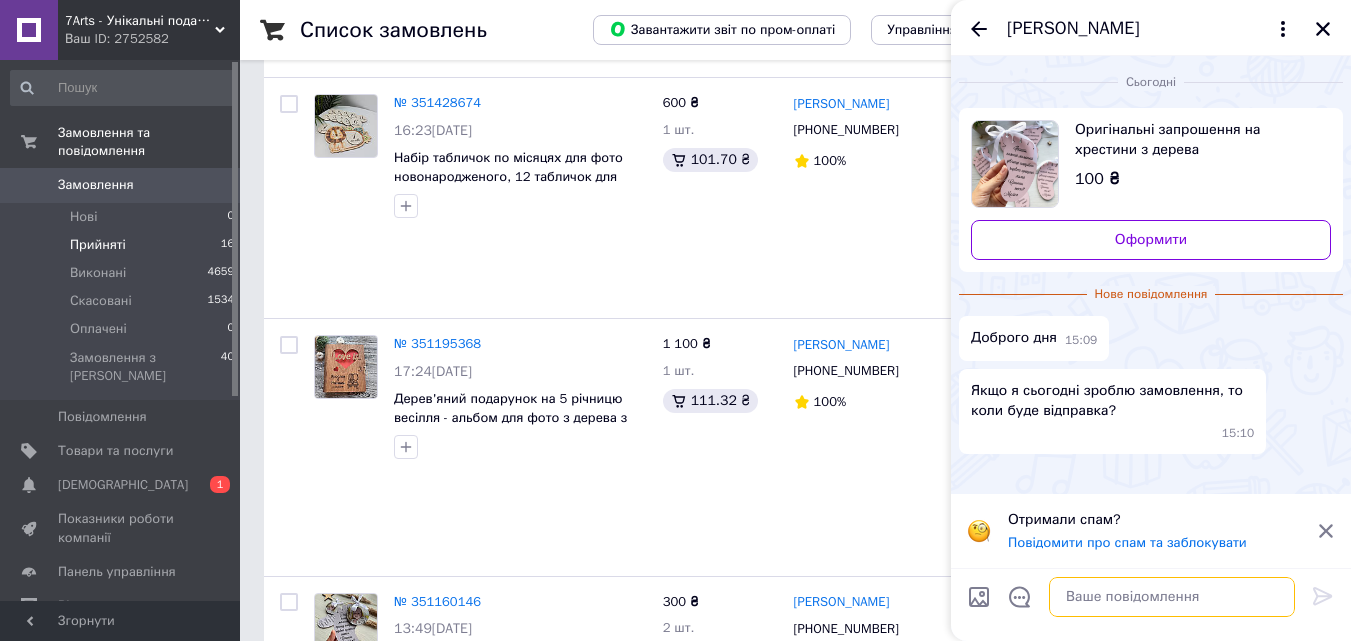 click at bounding box center [1172, 597] 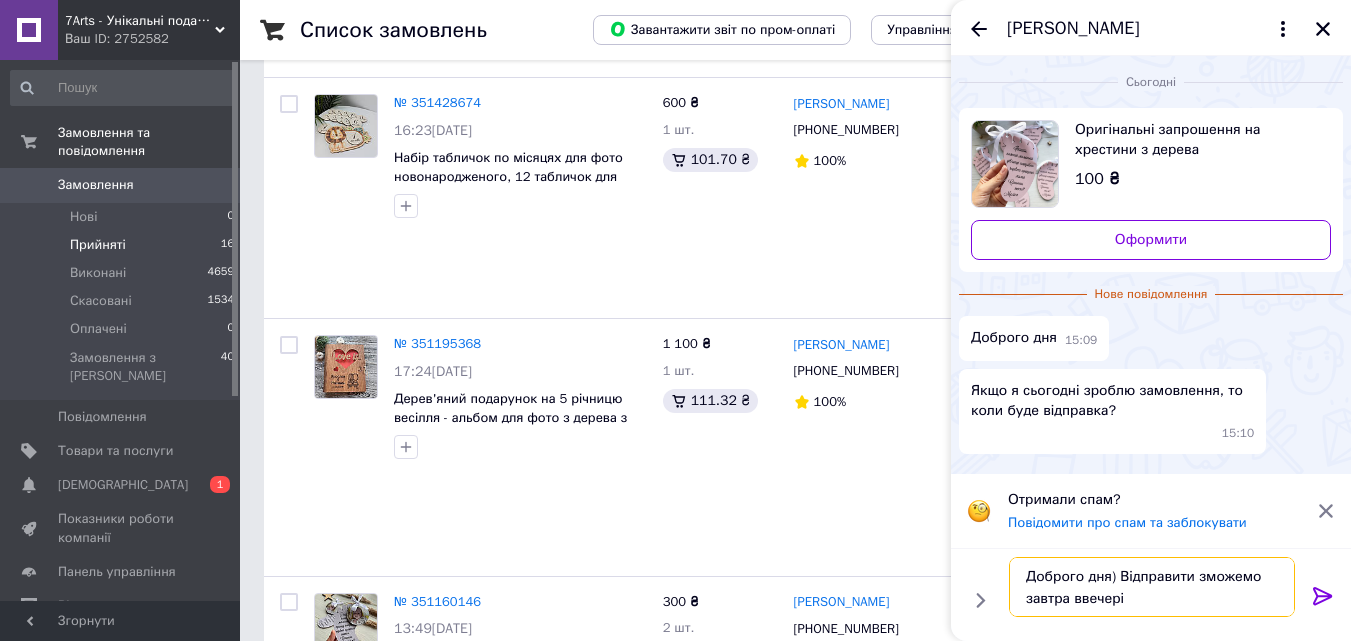 type on "Доброго дня) Відправити зможемо завтра ввечері)" 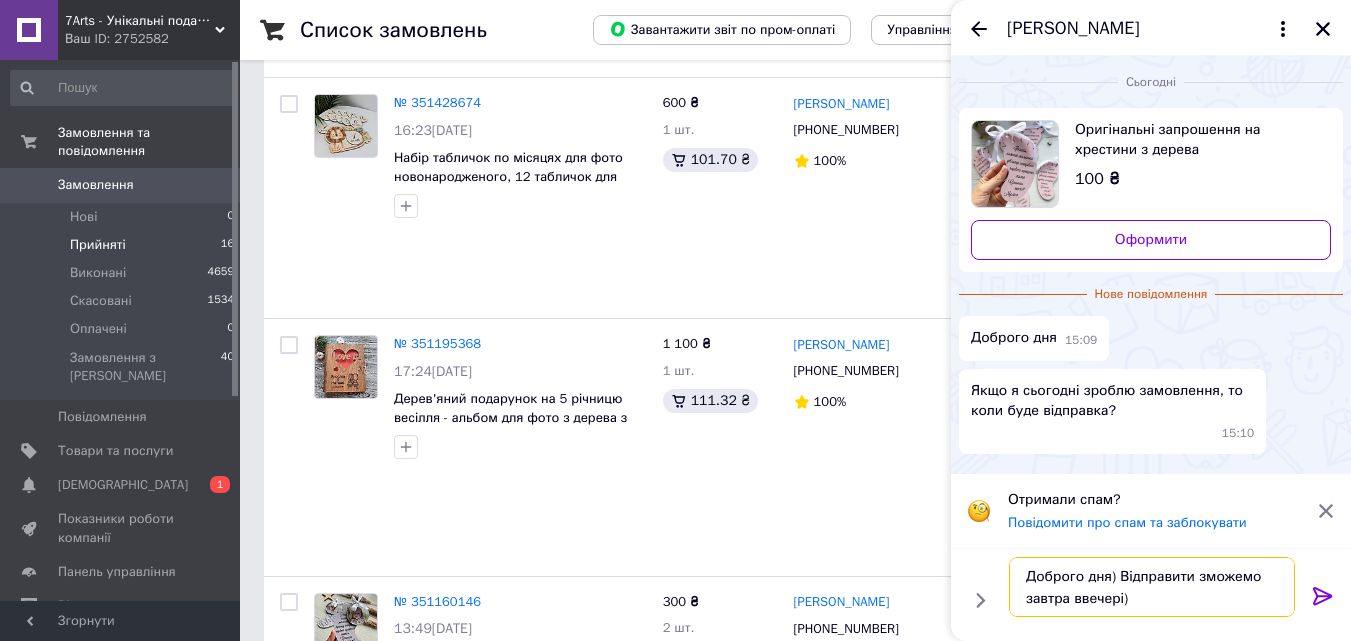 type 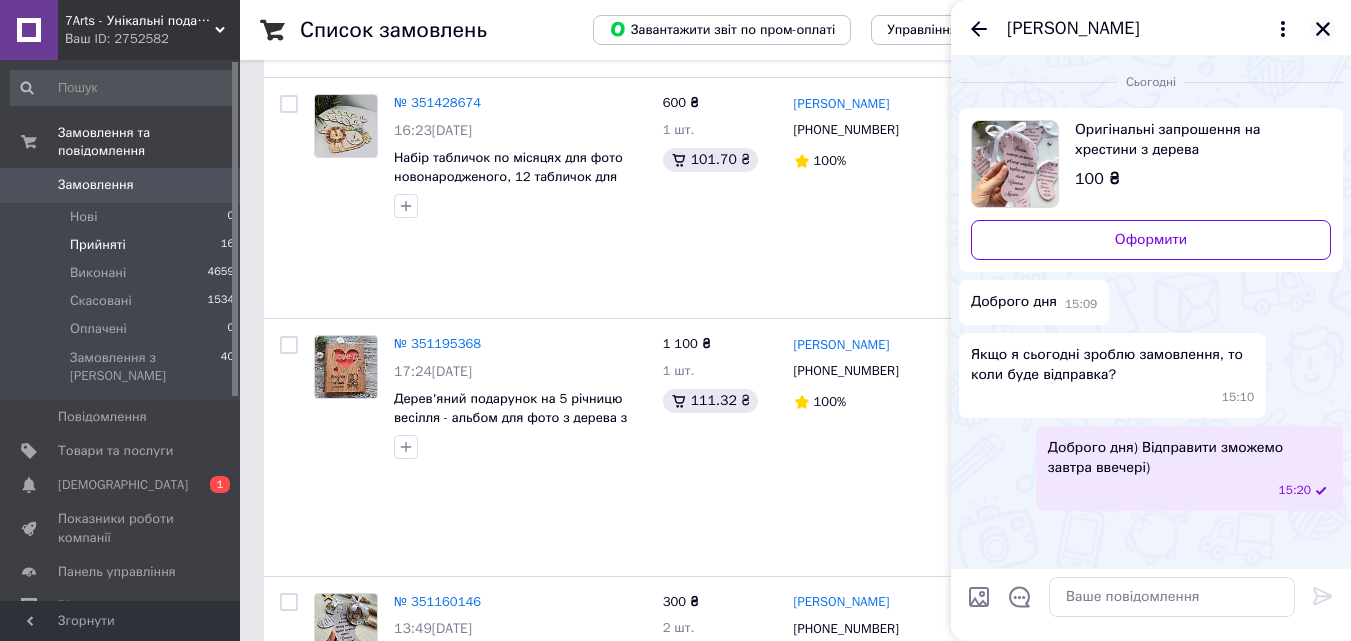 click 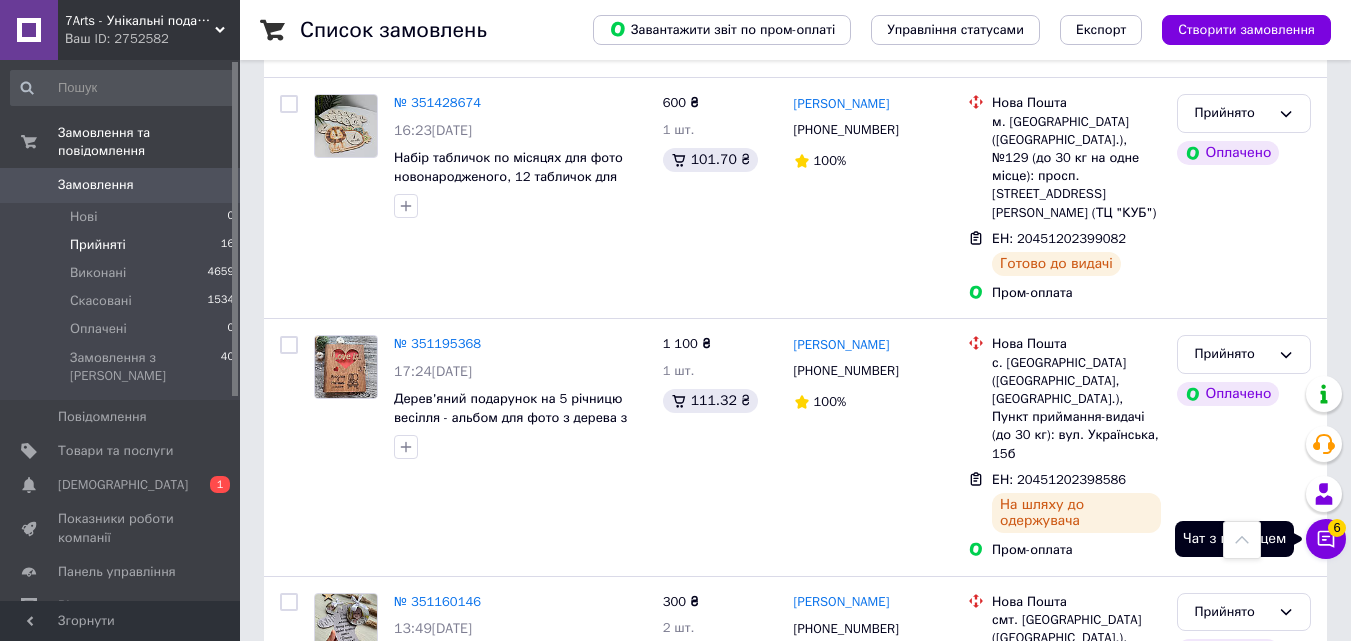 click 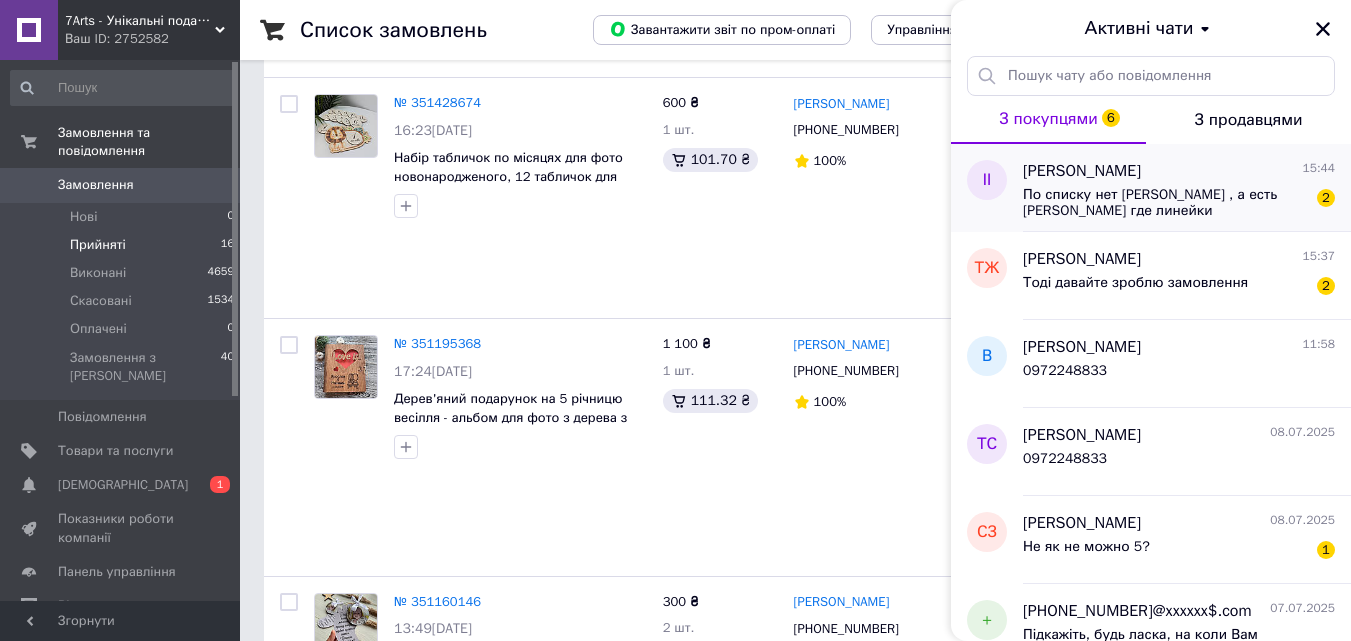click on "По списку нет [PERSON_NAME] , а есть [PERSON_NAME] где линейки" at bounding box center [1165, 203] 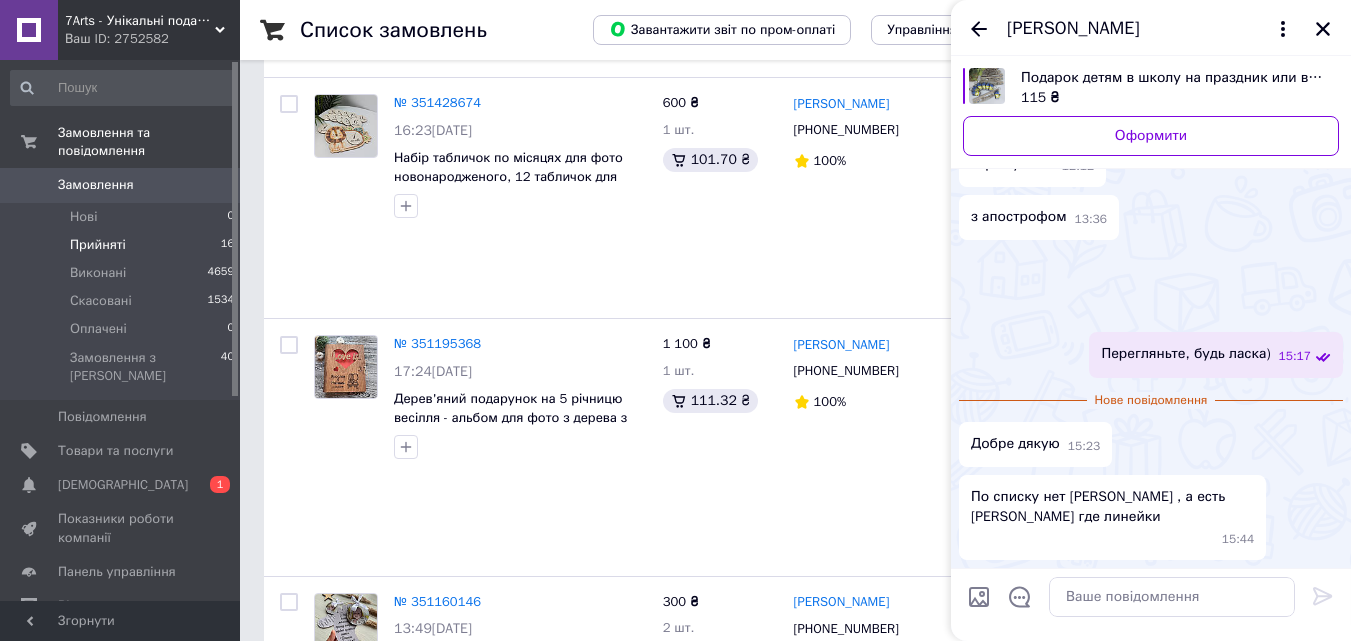 scroll, scrollTop: 1561, scrollLeft: 0, axis: vertical 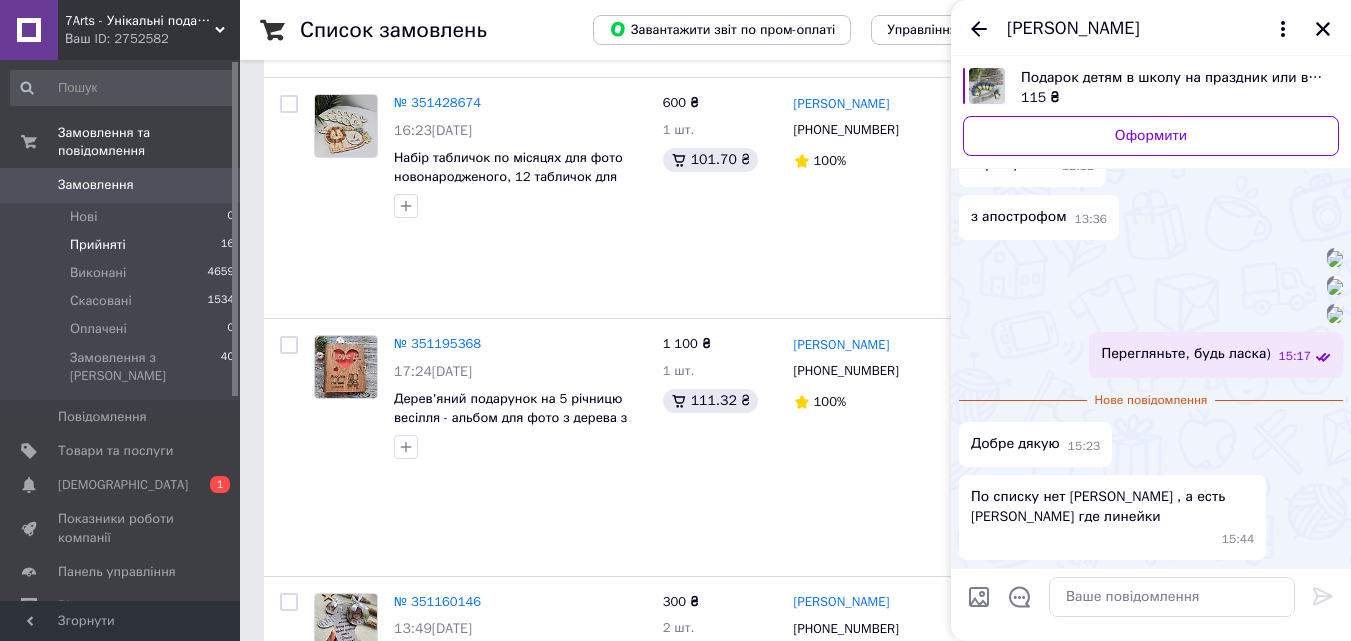 click at bounding box center (1335, 315) 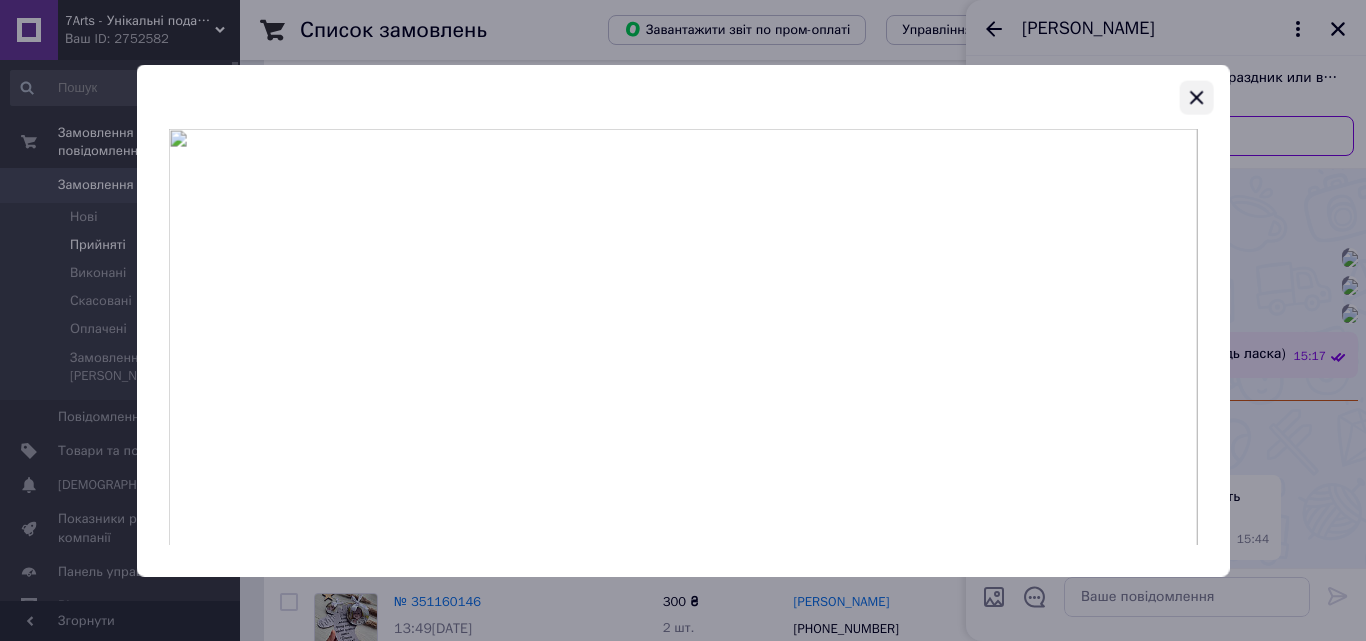 click 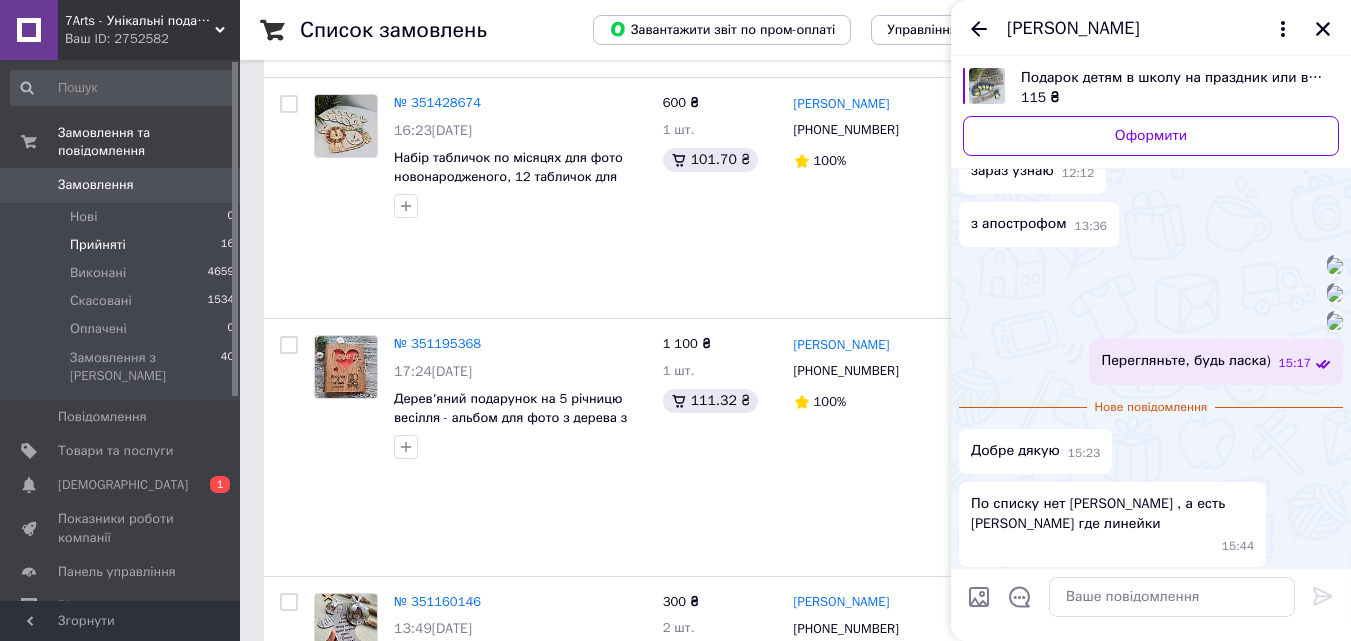 scroll, scrollTop: 1561, scrollLeft: 0, axis: vertical 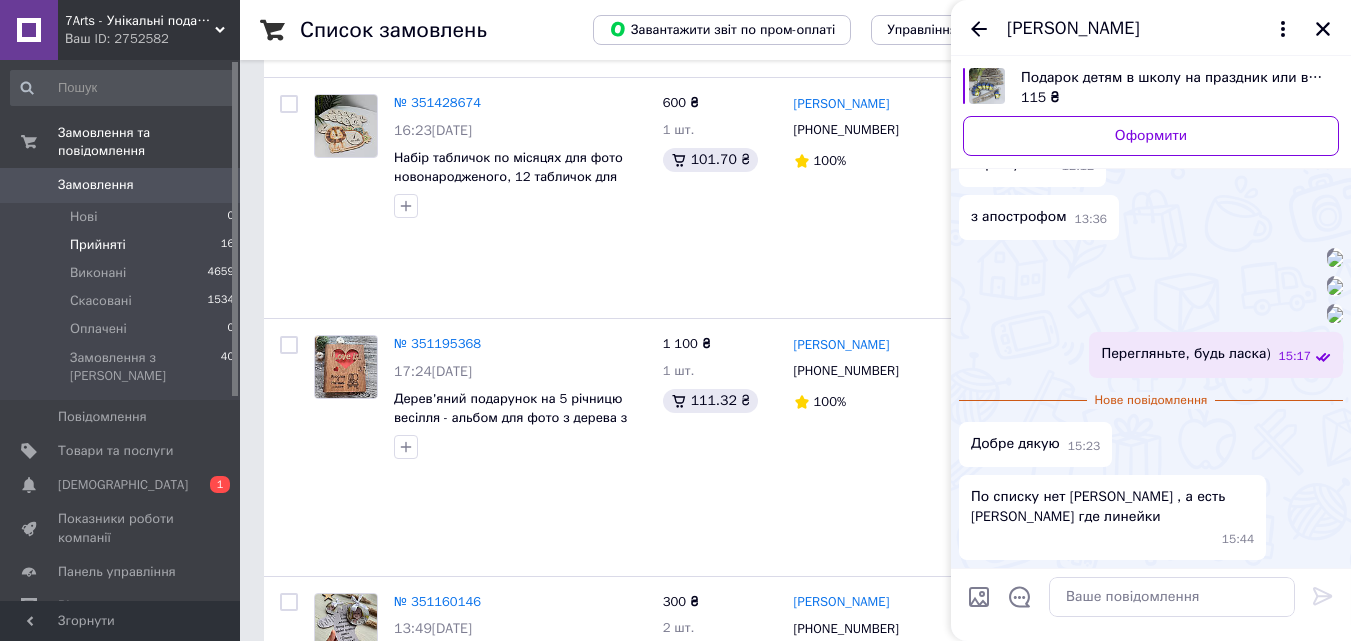 click at bounding box center [1335, 315] 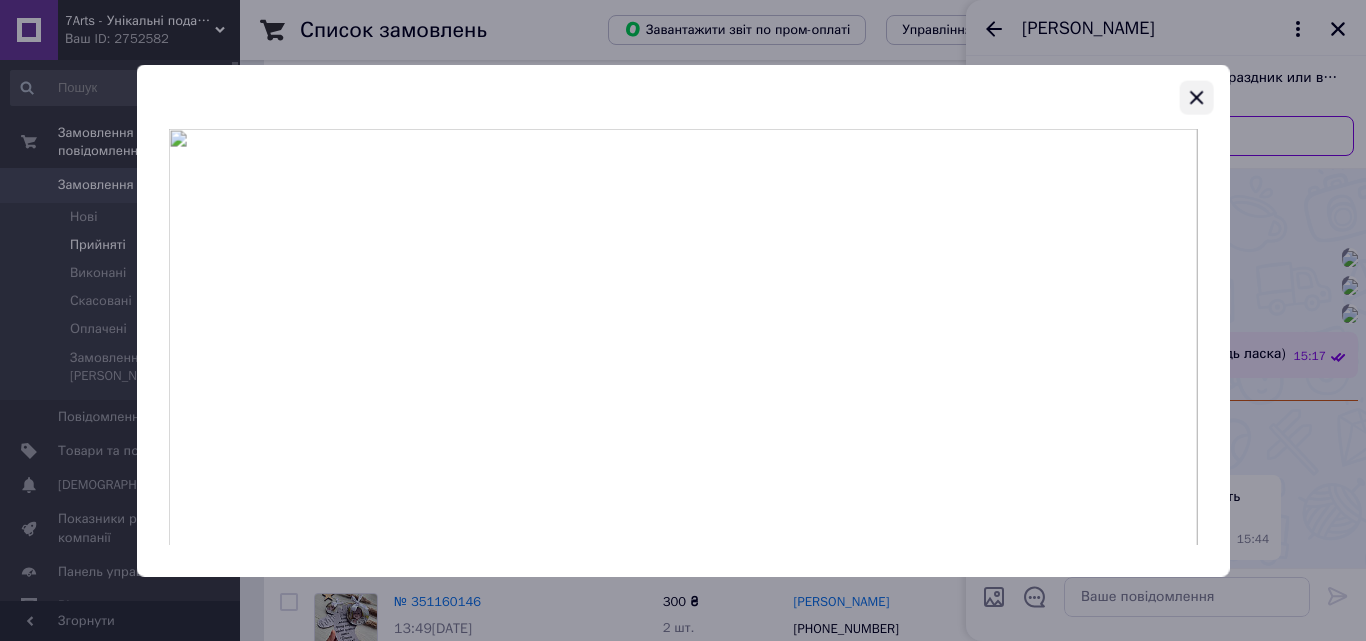 click at bounding box center (1196, 97) 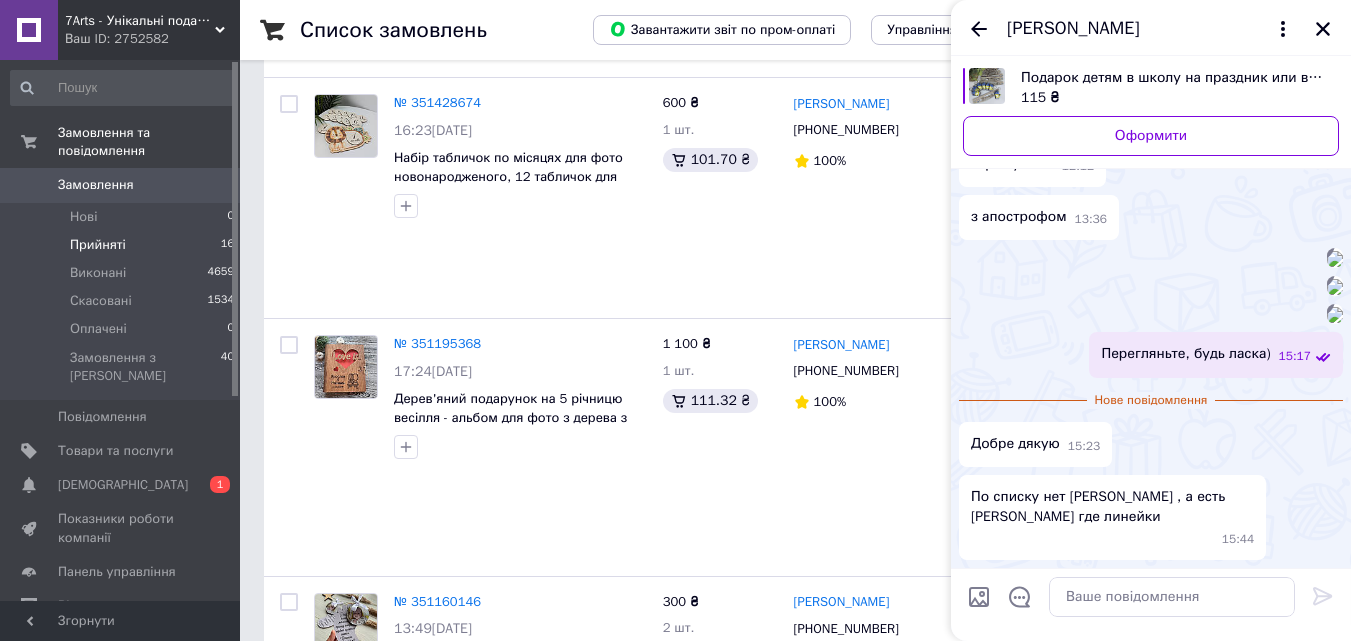 scroll, scrollTop: 1261, scrollLeft: 0, axis: vertical 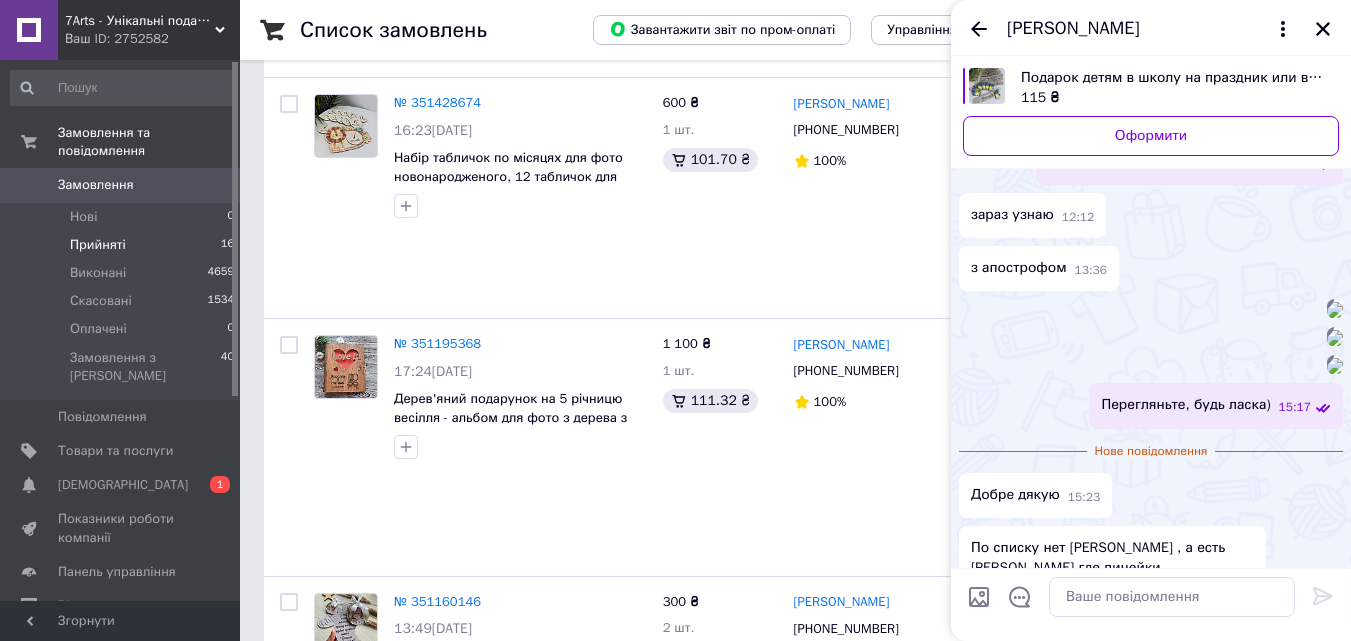 click at bounding box center (1335, 310) 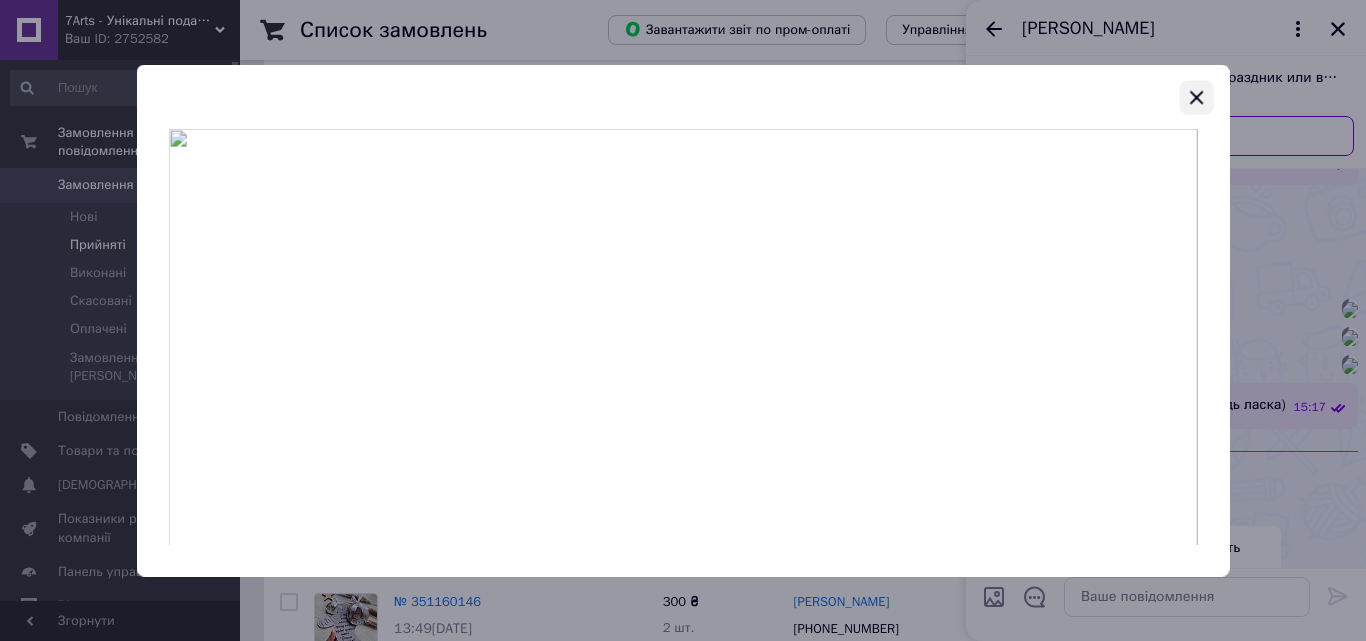 click at bounding box center (1196, 97) 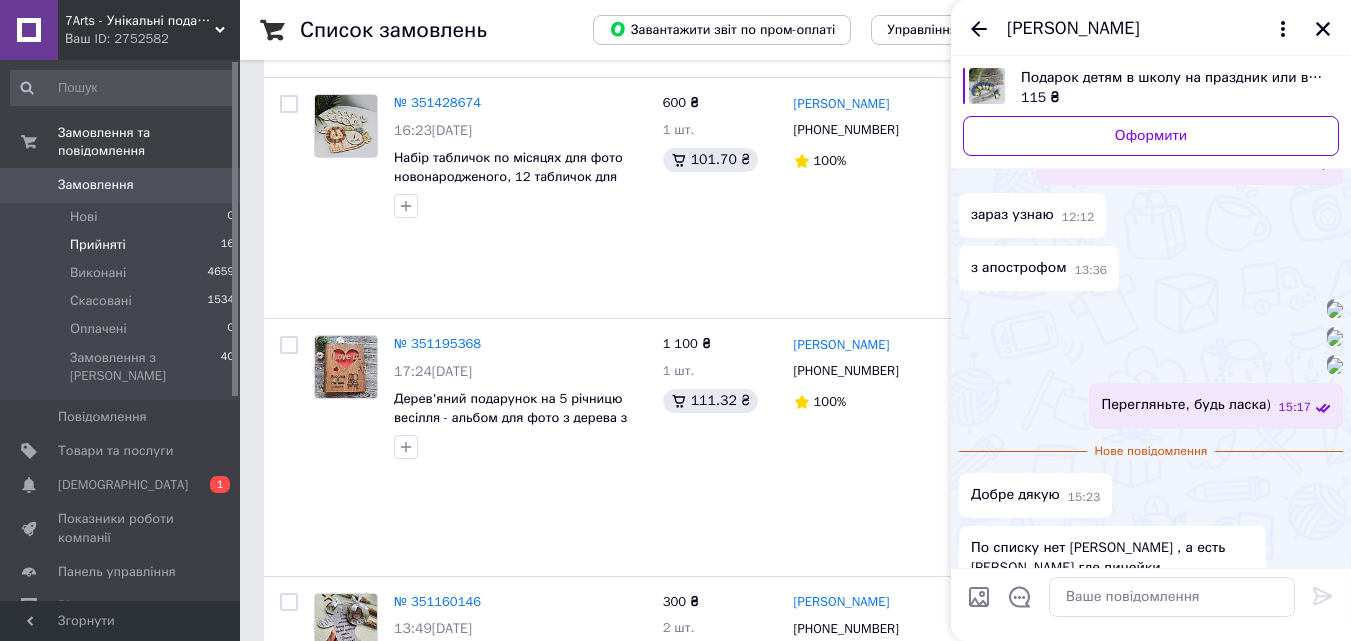 click on "[PERSON_NAME]" at bounding box center [1151, 28] 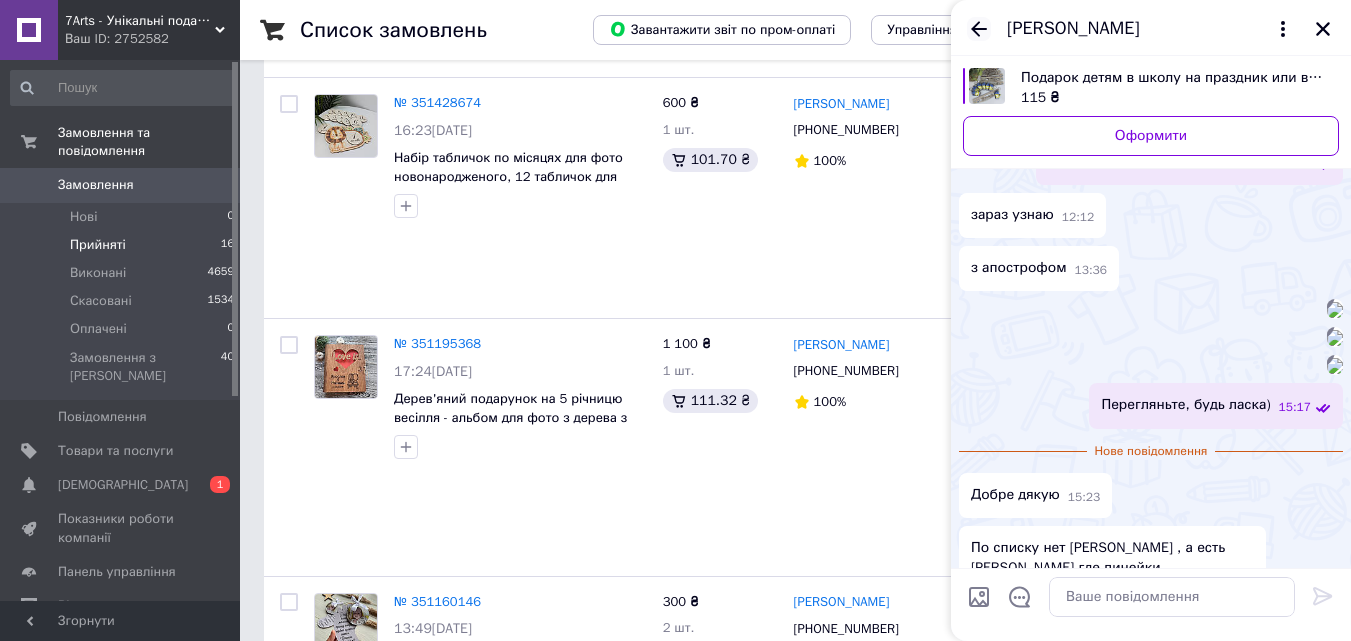 click 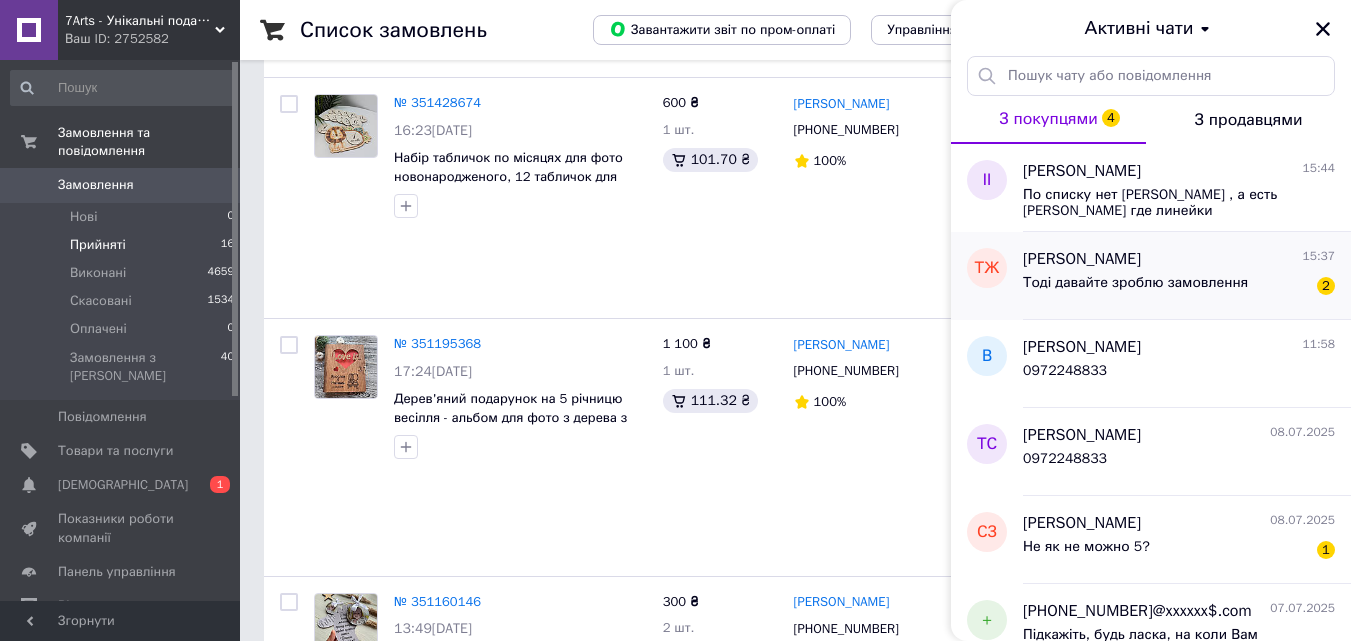 click on "Тоді давайте зроблю замовлення" at bounding box center (1135, 283) 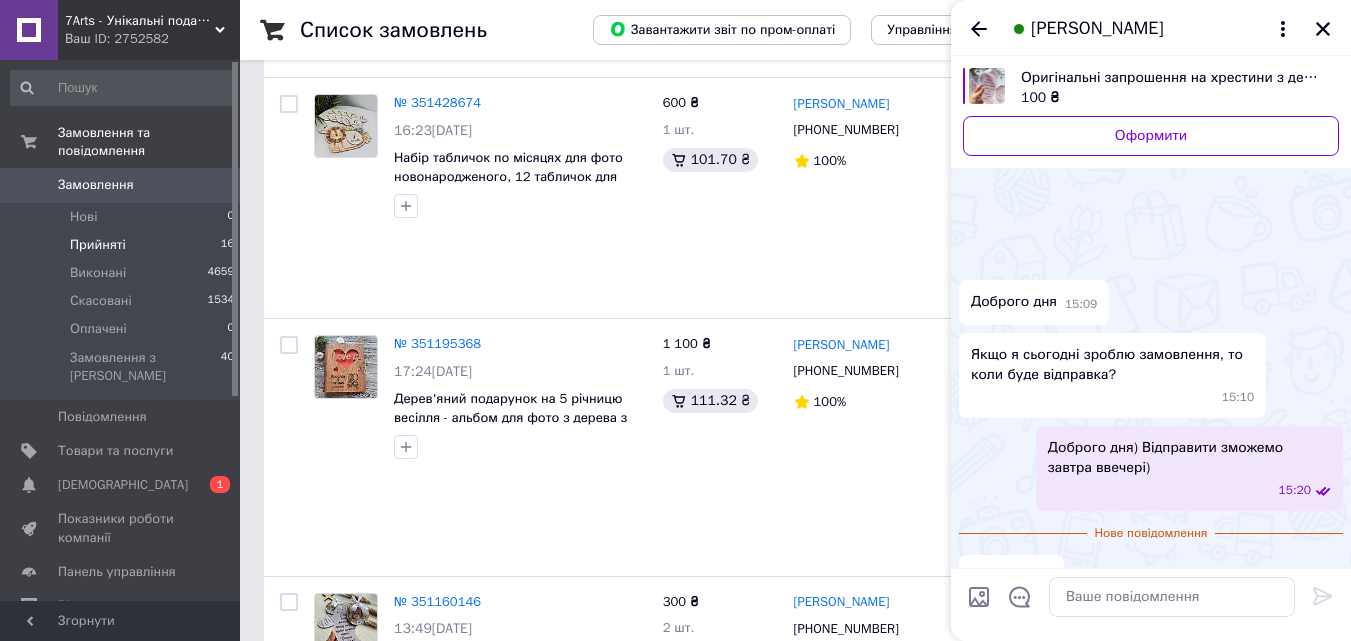 scroll, scrollTop: 94, scrollLeft: 0, axis: vertical 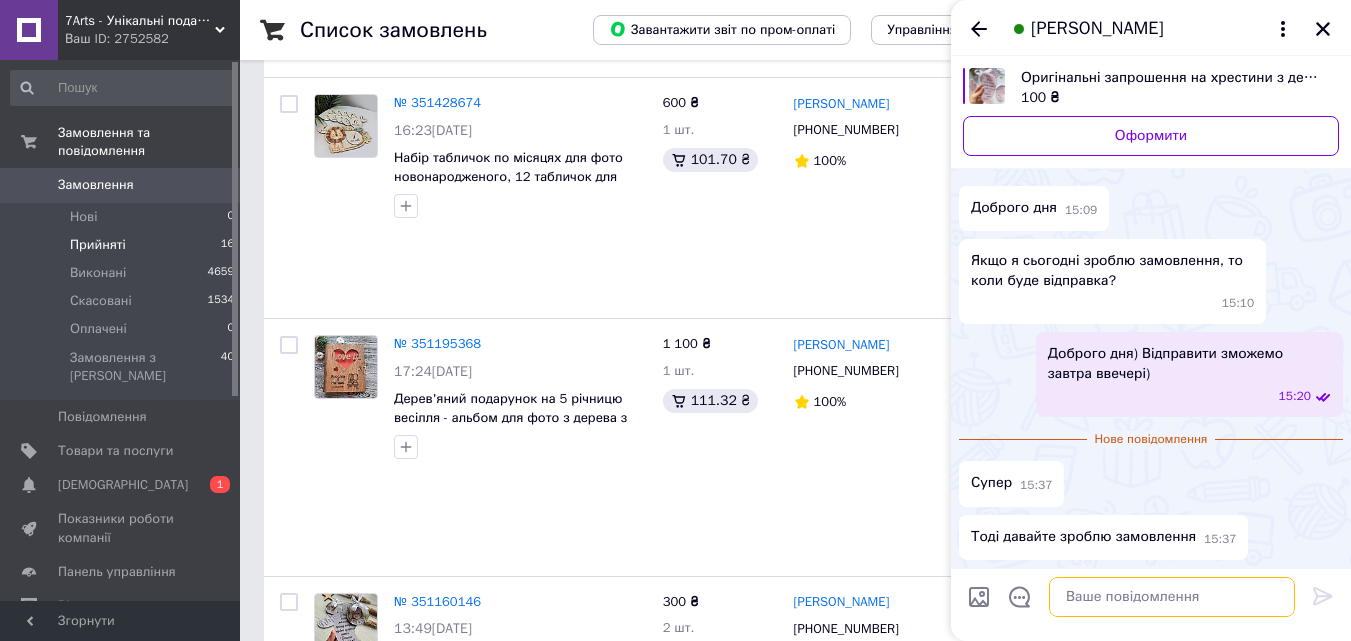 click at bounding box center [1172, 597] 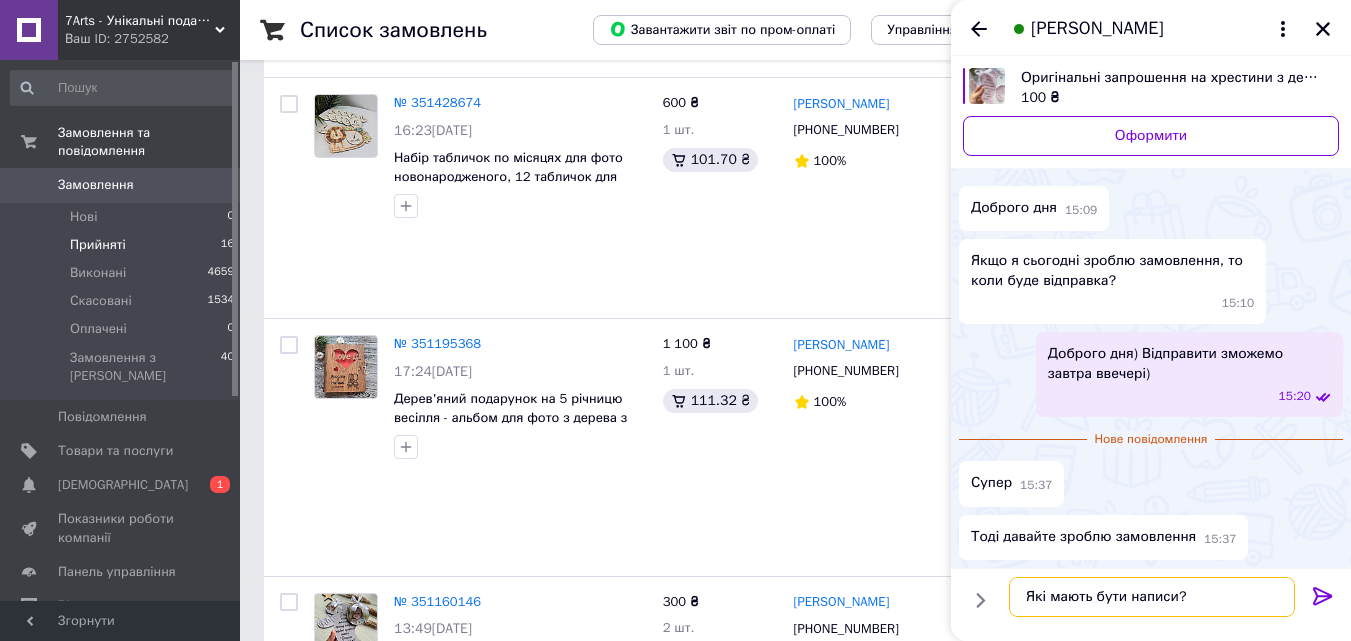 type on "Які мають бути написи?)" 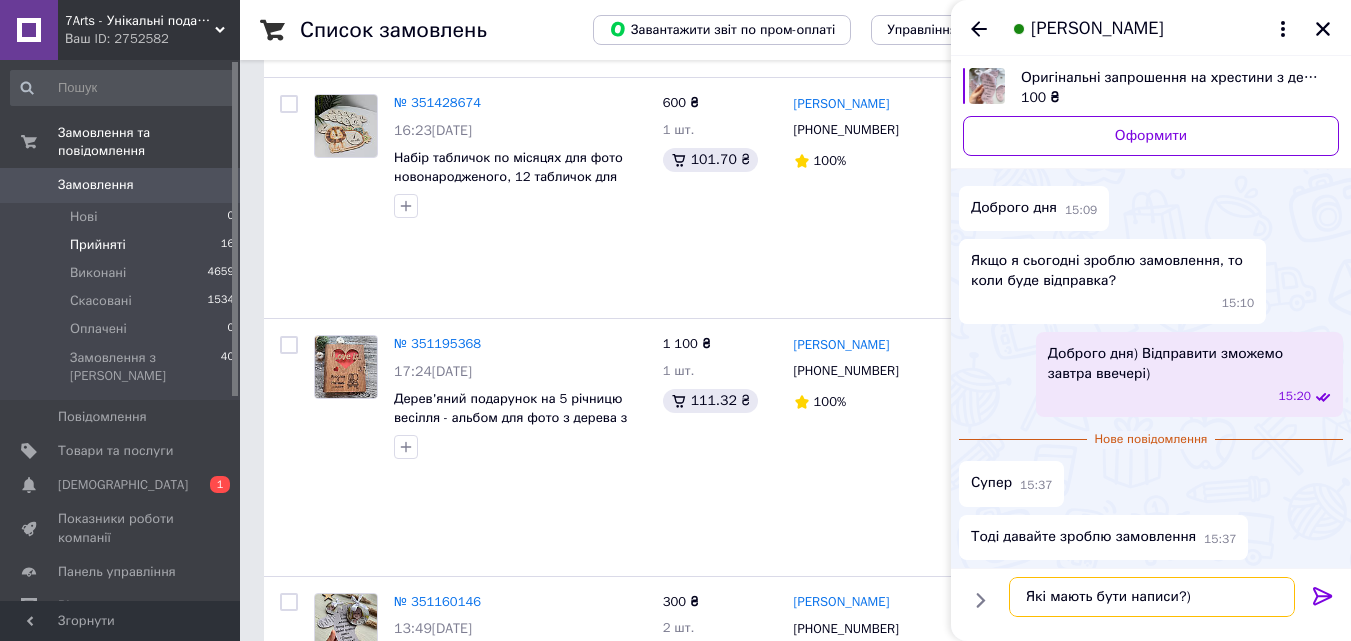 type 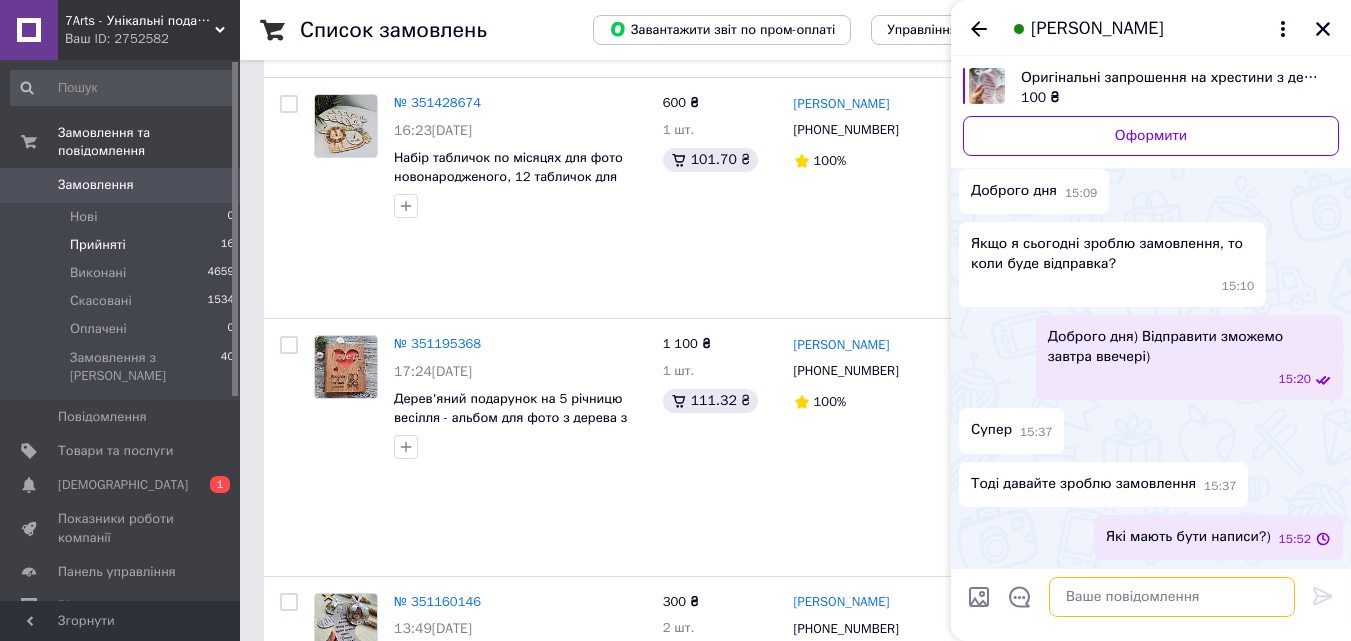 scroll, scrollTop: 60, scrollLeft: 0, axis: vertical 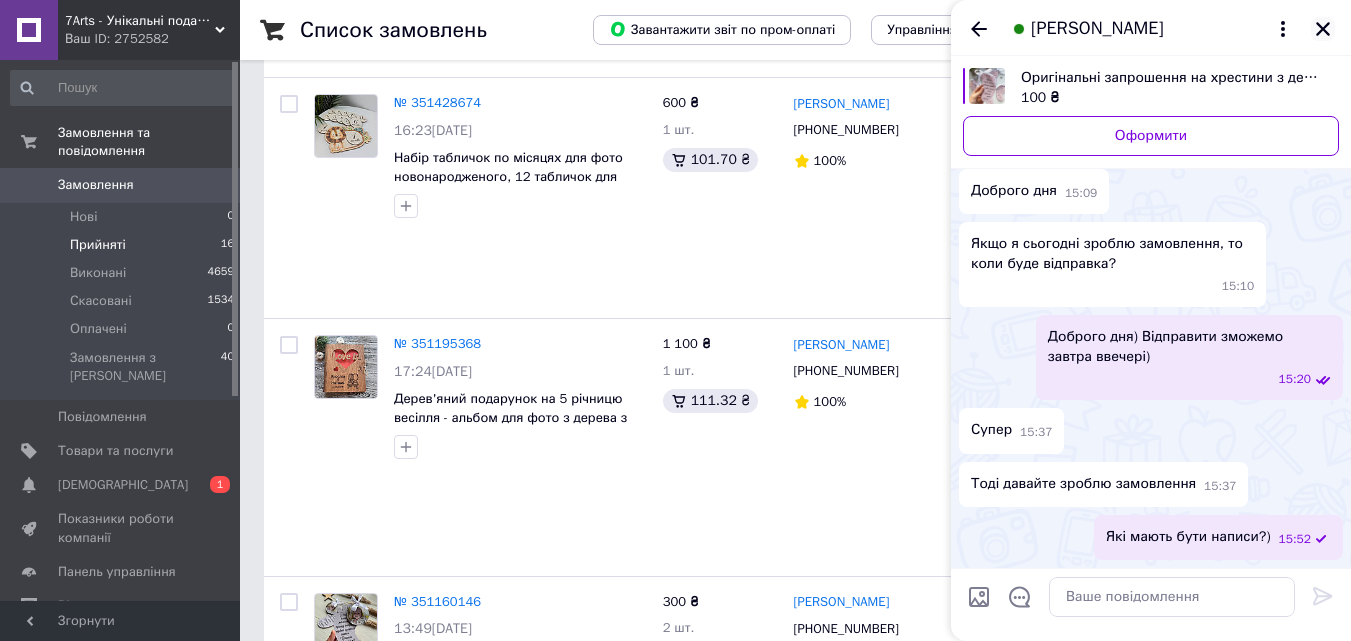 click 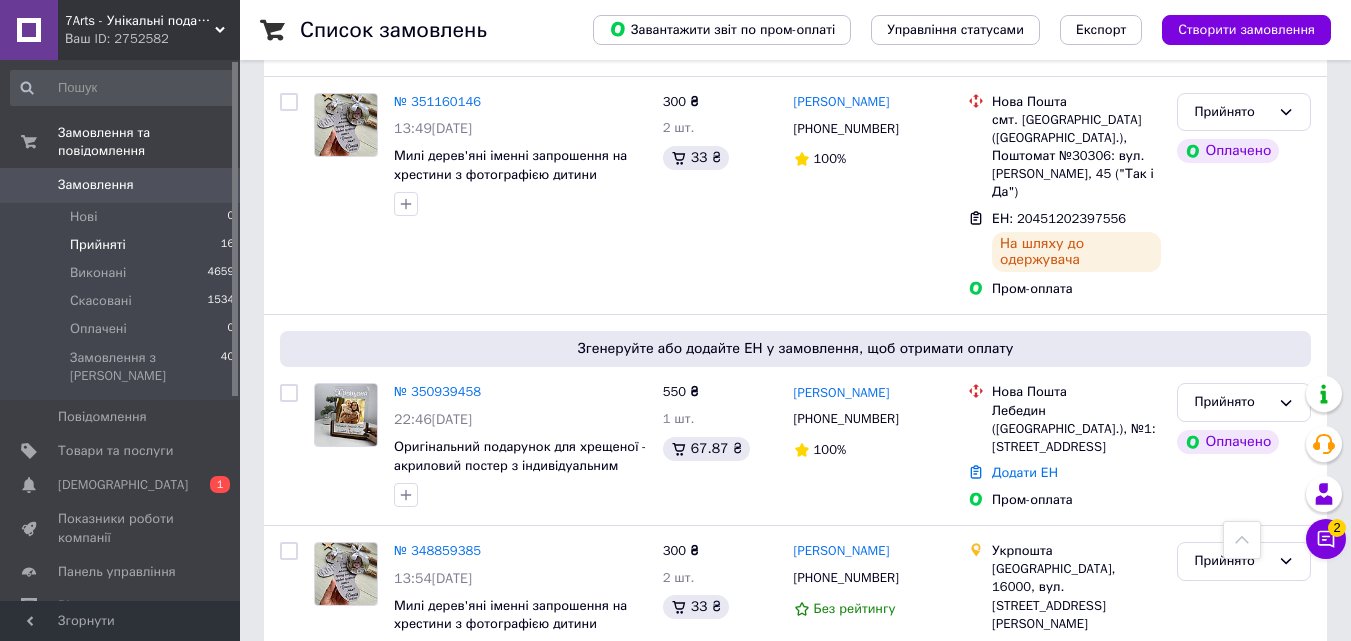 scroll, scrollTop: 1200, scrollLeft: 0, axis: vertical 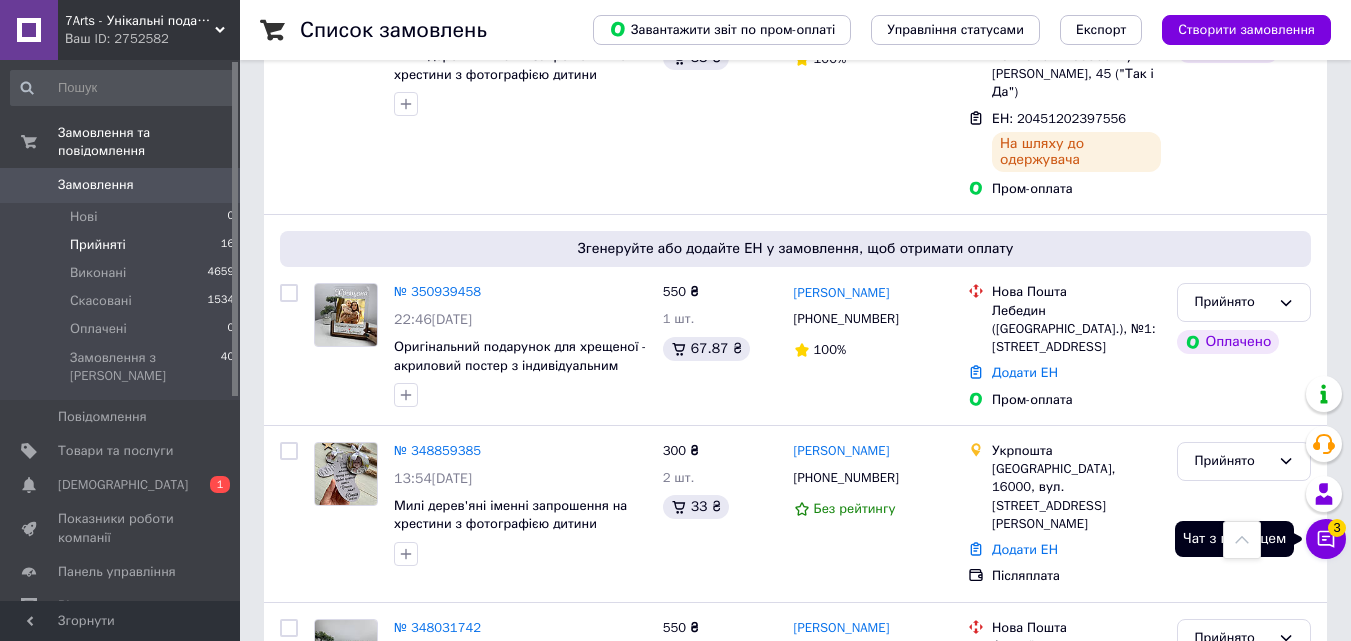 click 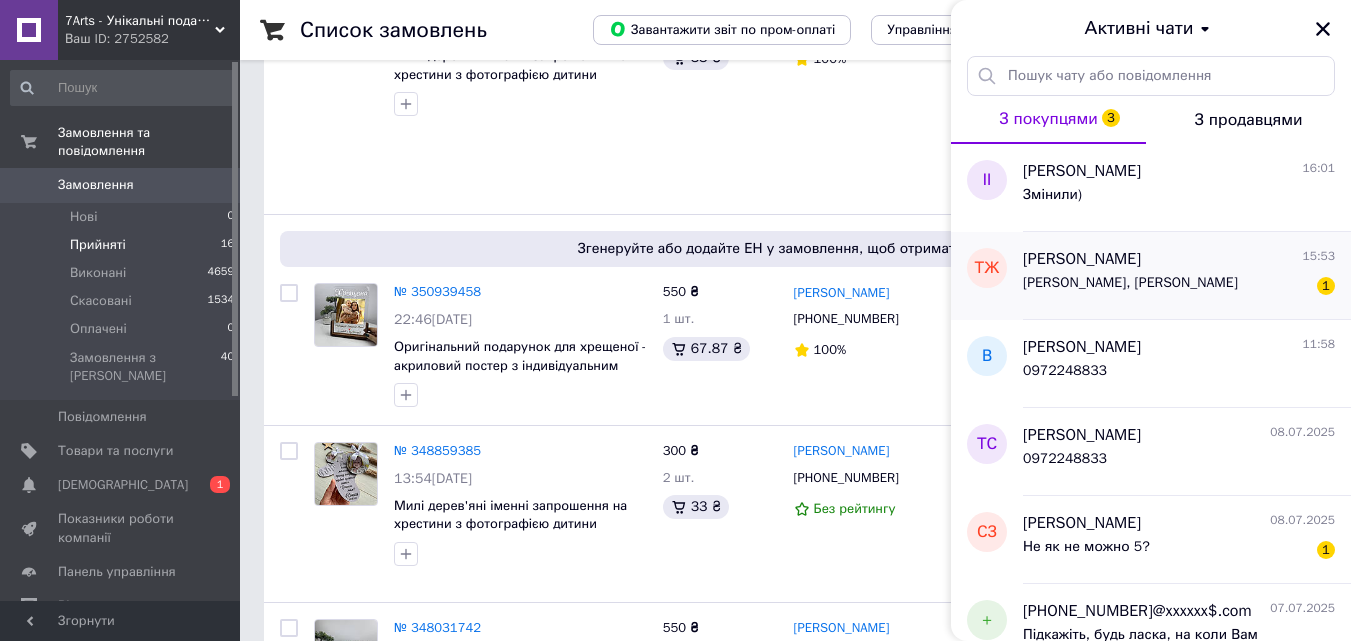 click on "[PERSON_NAME]" at bounding box center (1082, 259) 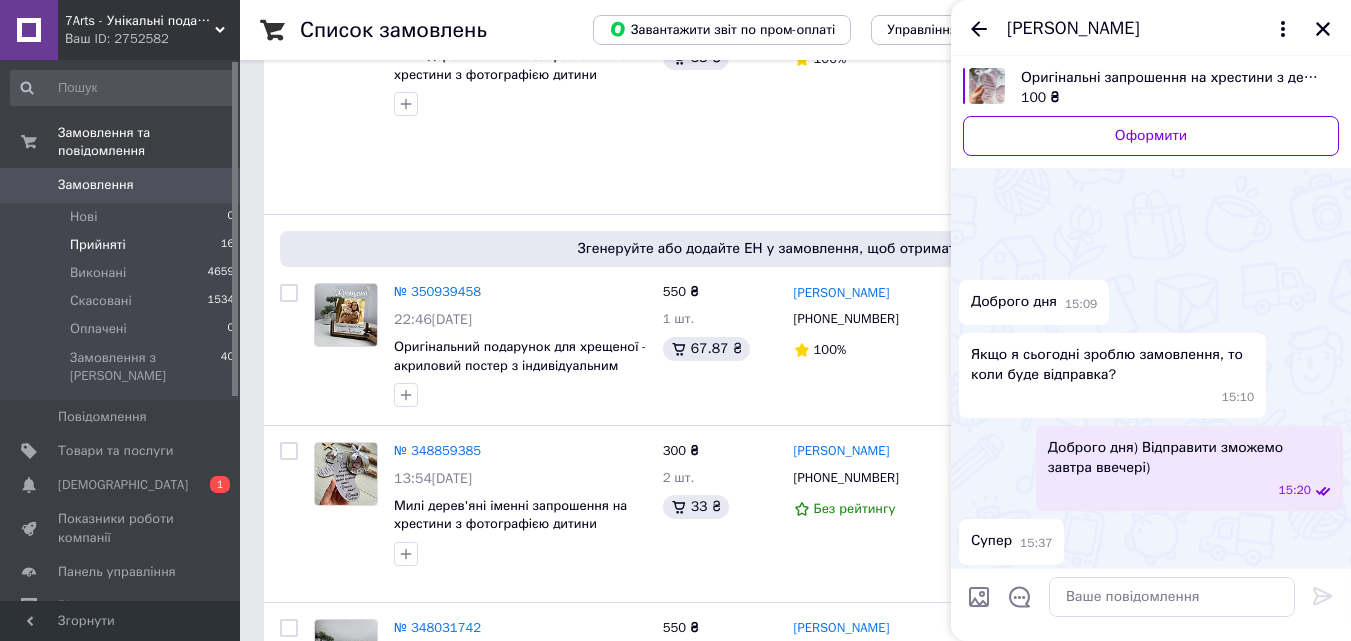 scroll, scrollTop: 219, scrollLeft: 0, axis: vertical 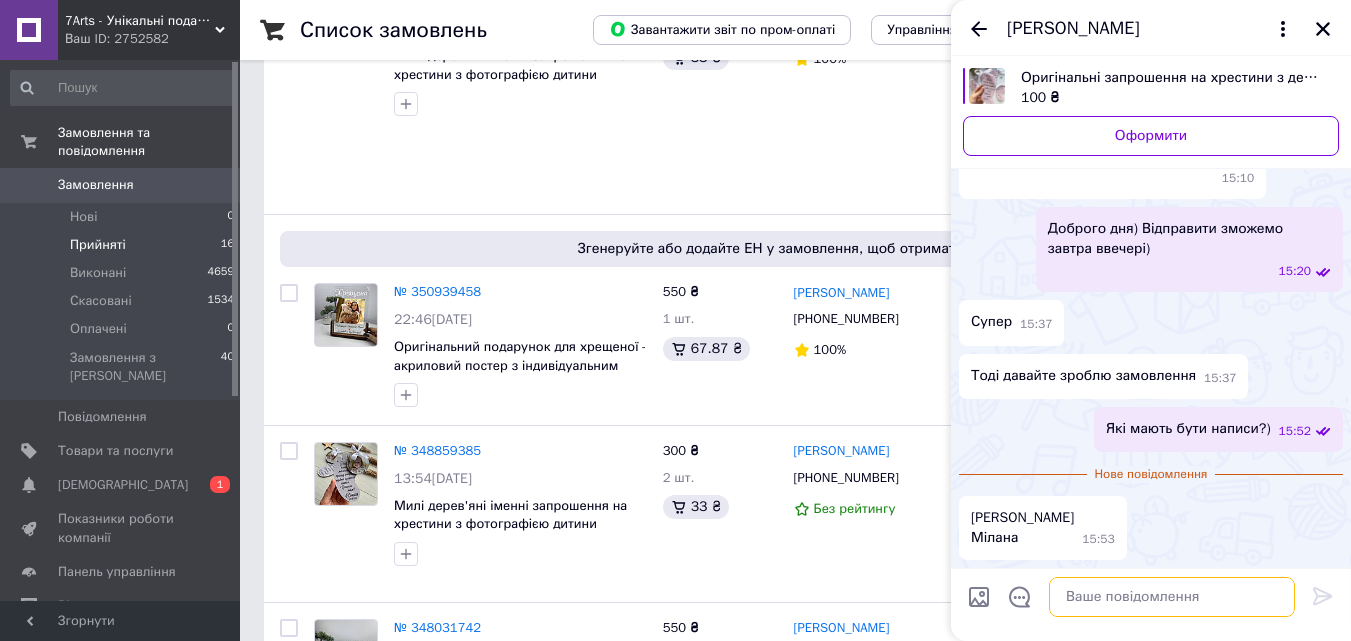 click at bounding box center (1172, 597) 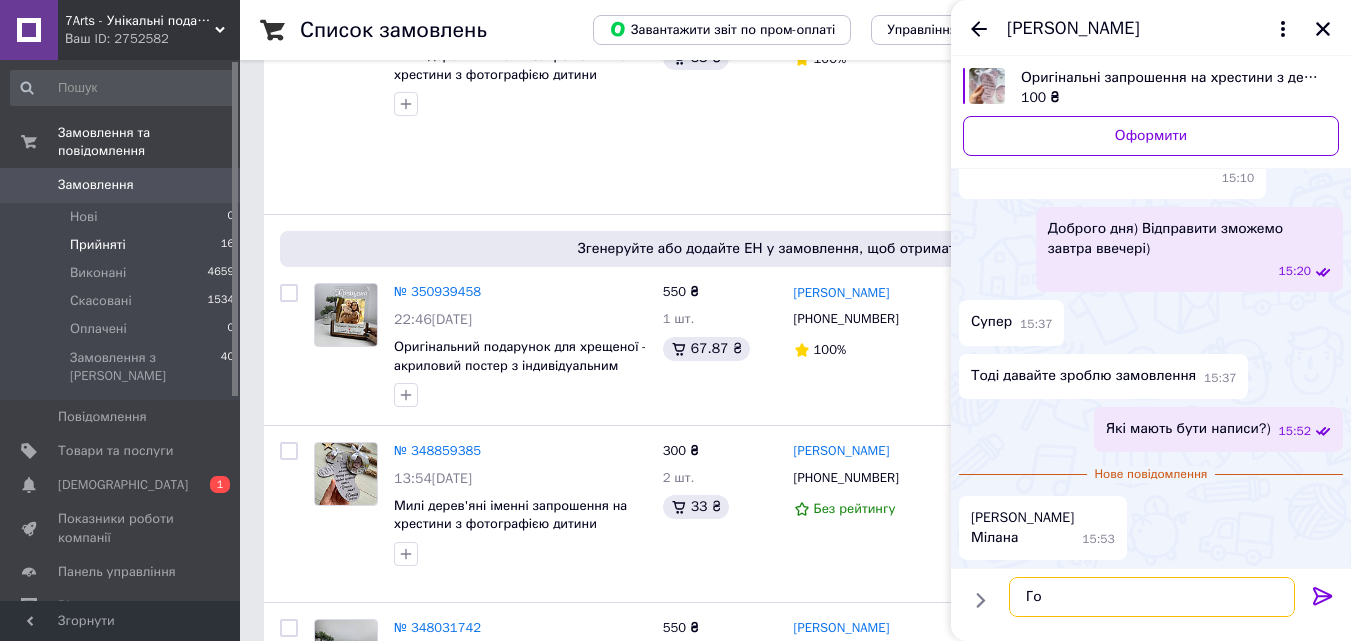type on "Г" 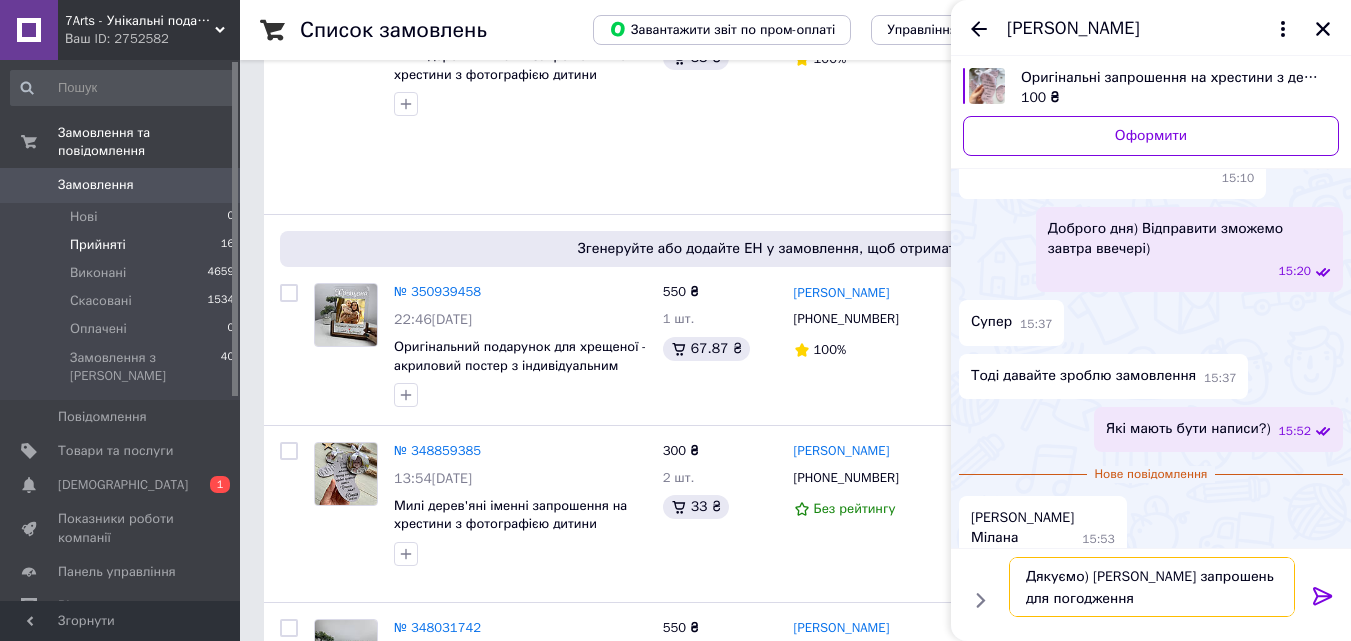 type on "Дякуємо) [PERSON_NAME] запрошень для погодження)" 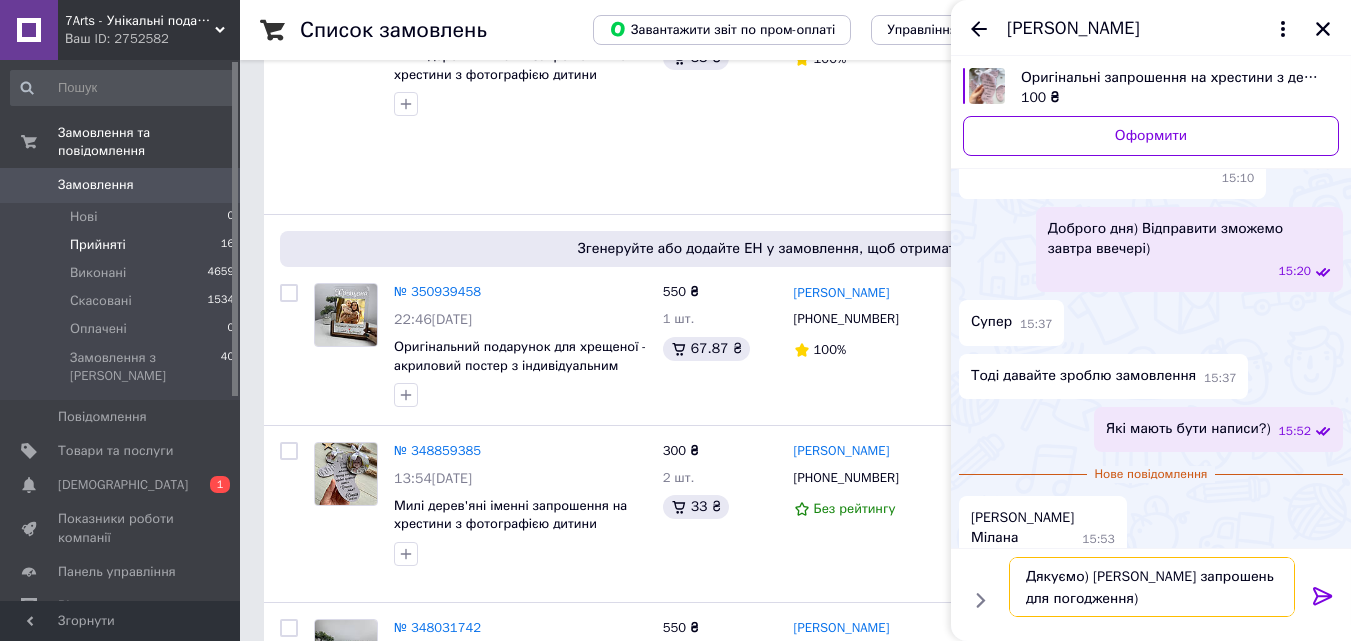 type 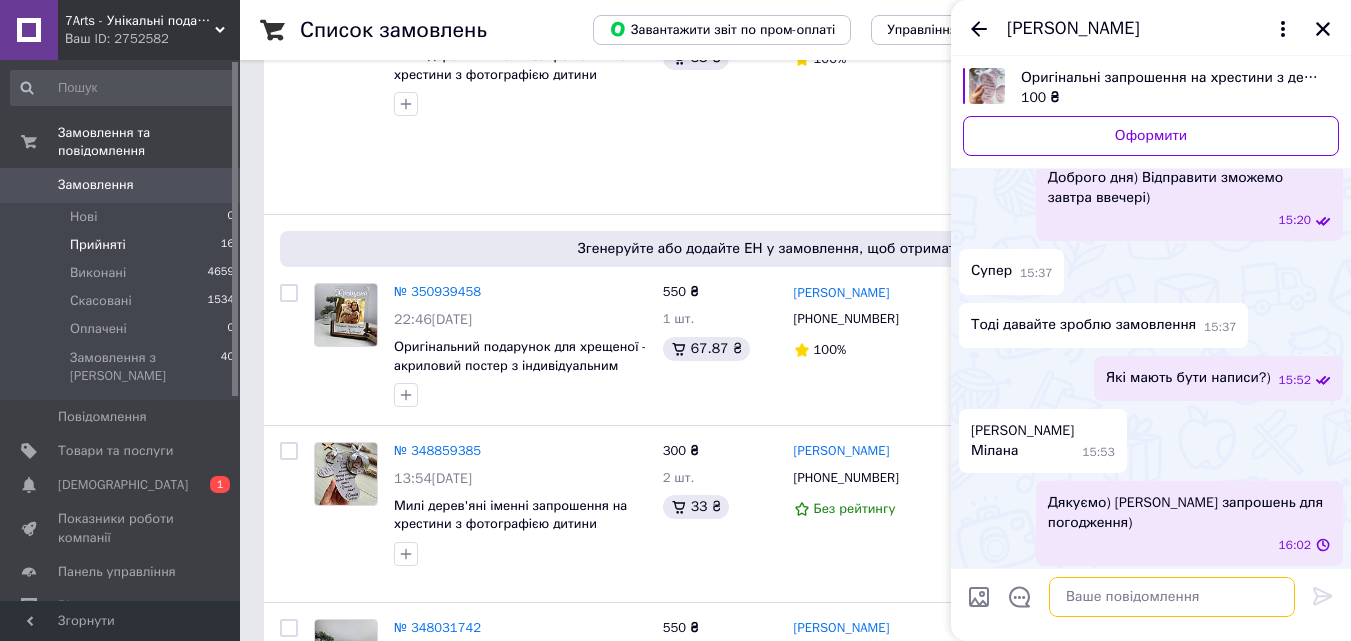 scroll, scrollTop: 285, scrollLeft: 0, axis: vertical 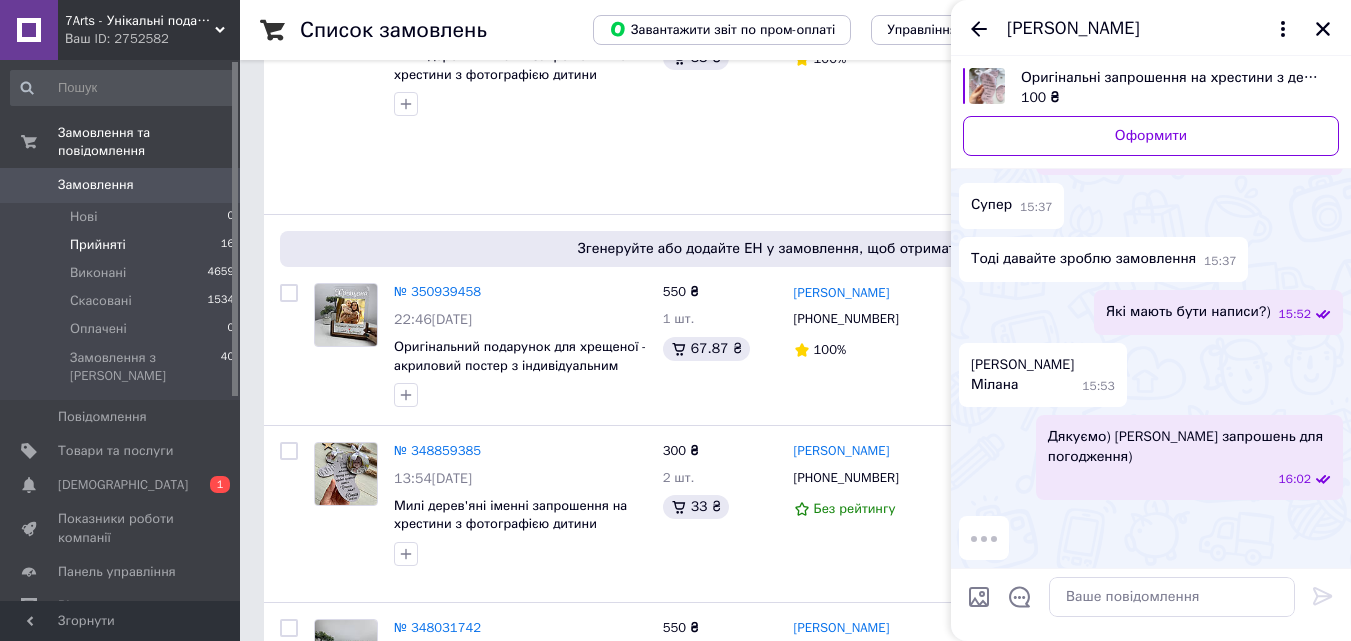 click at bounding box center [987, 86] 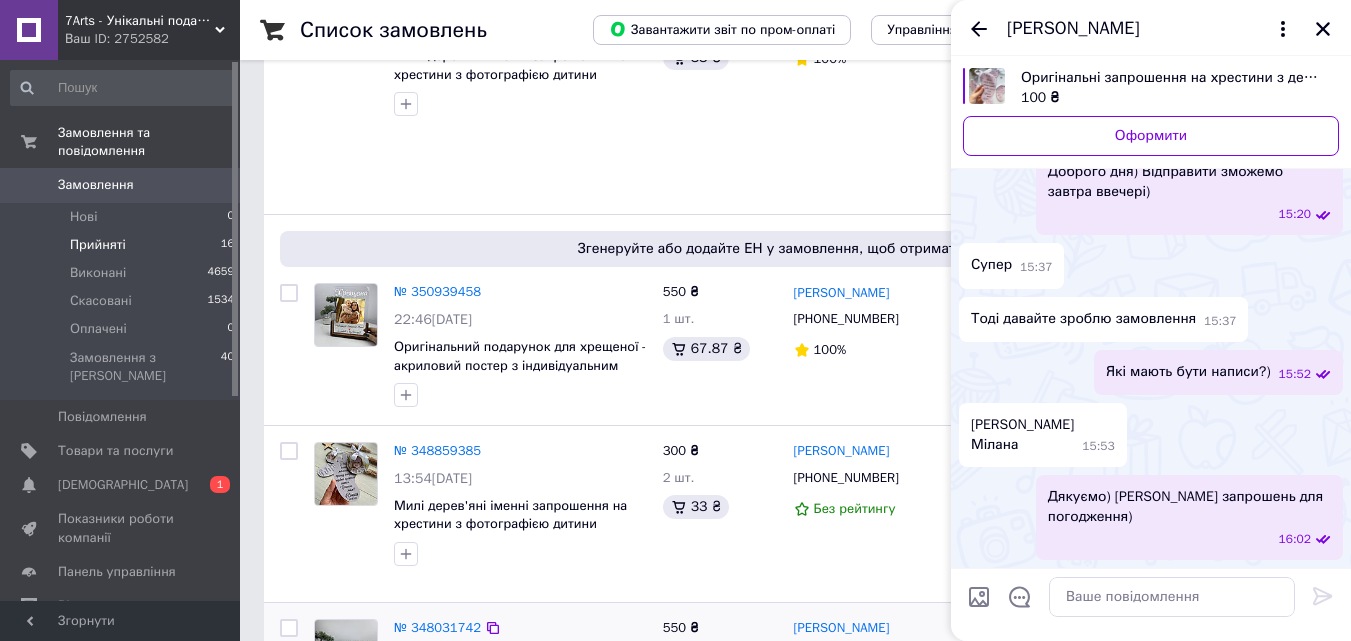 scroll, scrollTop: 278, scrollLeft: 0, axis: vertical 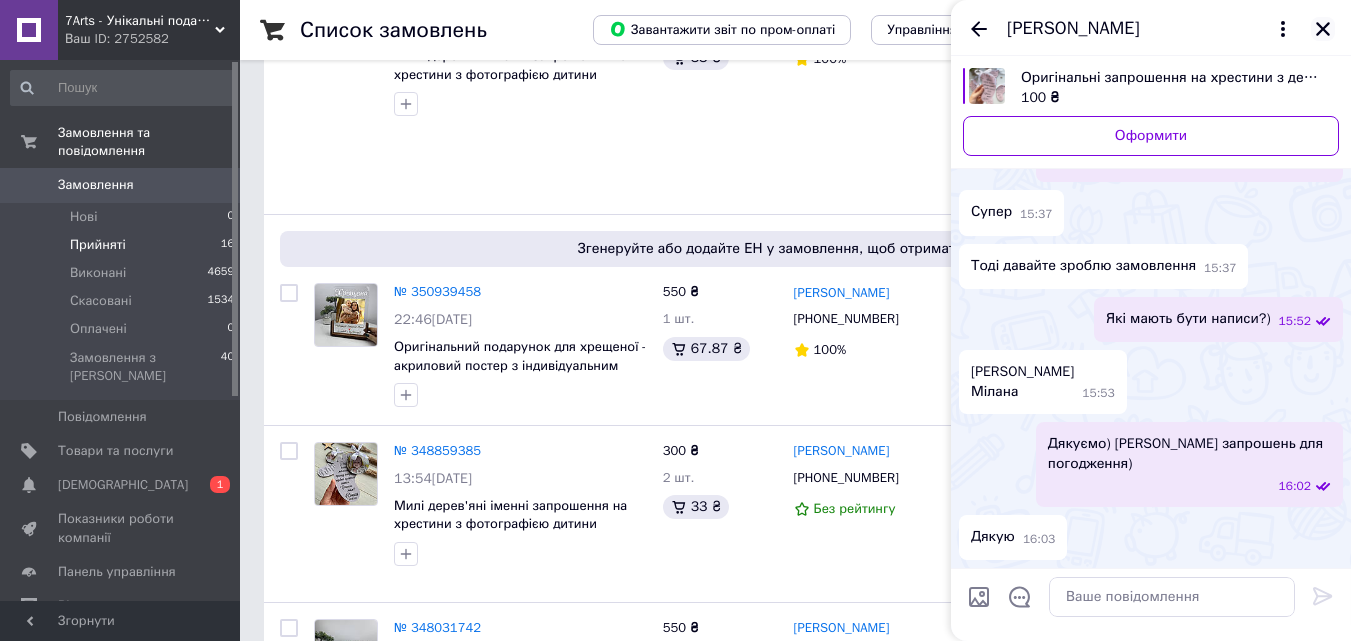 click 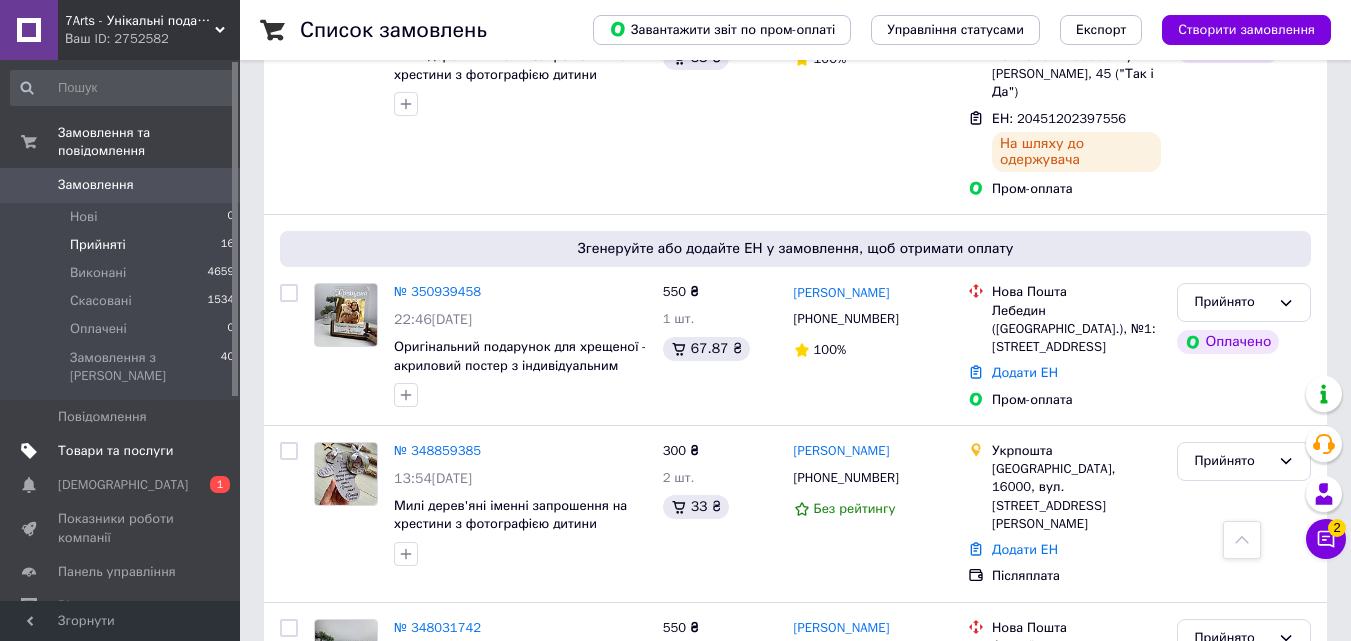click on "Товари та послуги" at bounding box center (123, 451) 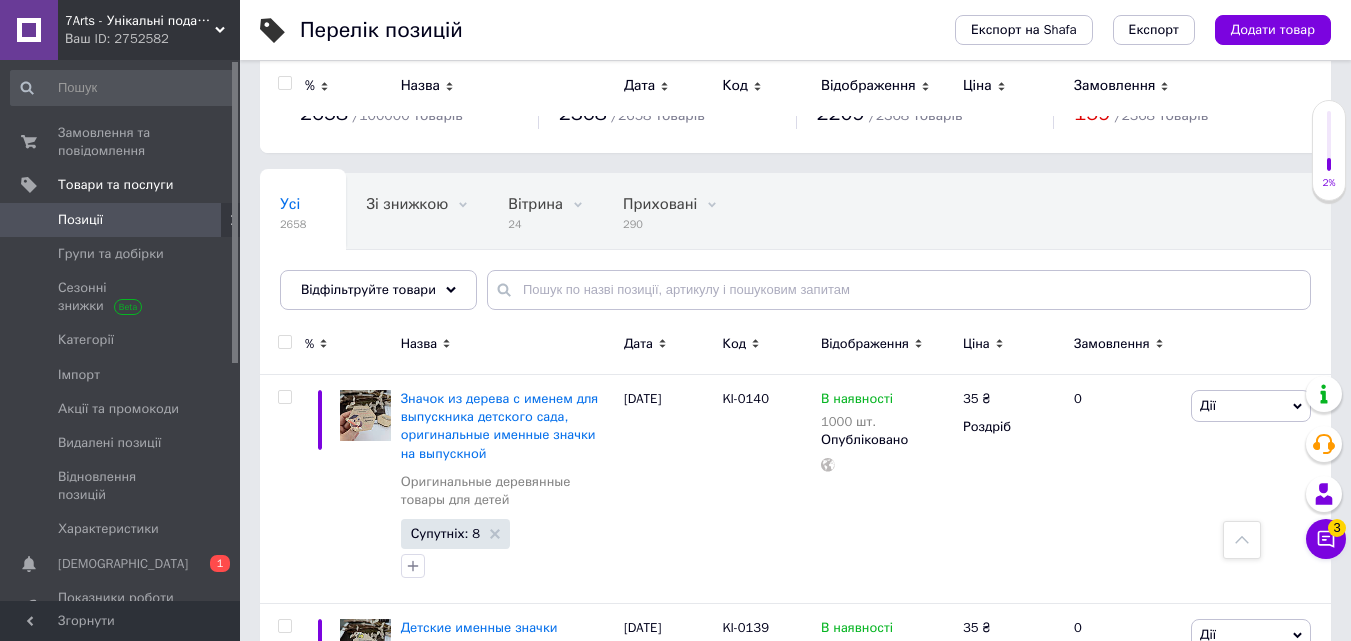 scroll, scrollTop: 0, scrollLeft: 0, axis: both 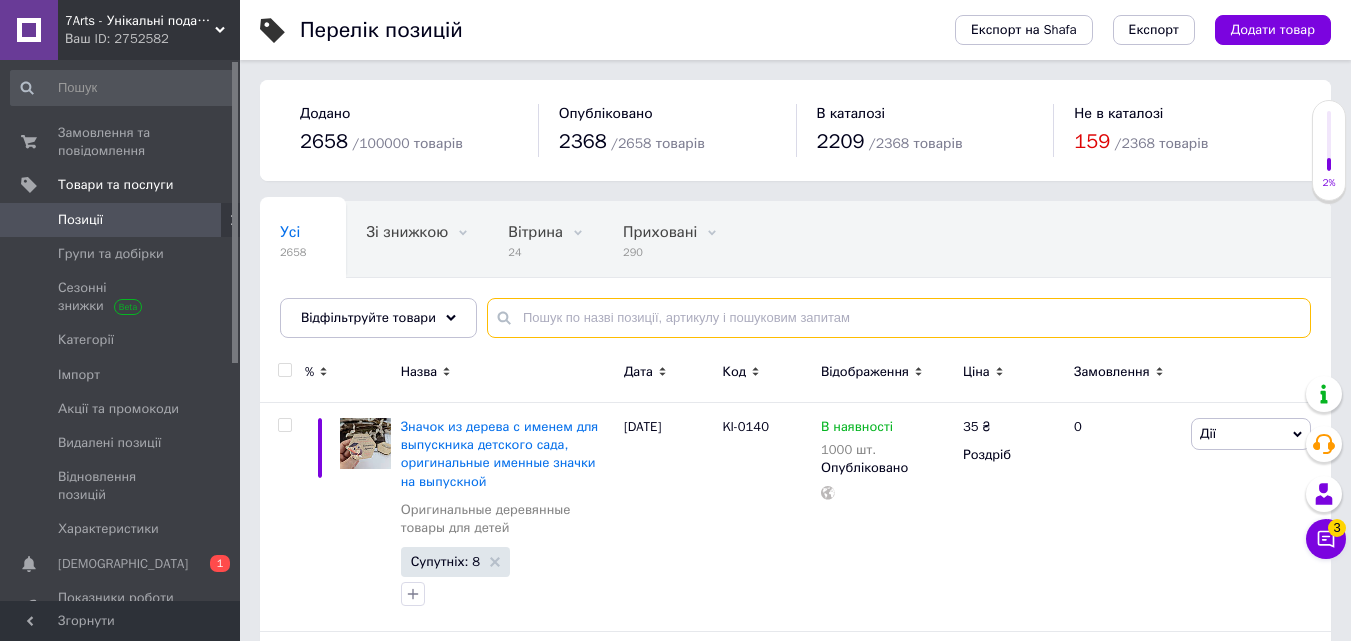 click at bounding box center [899, 318] 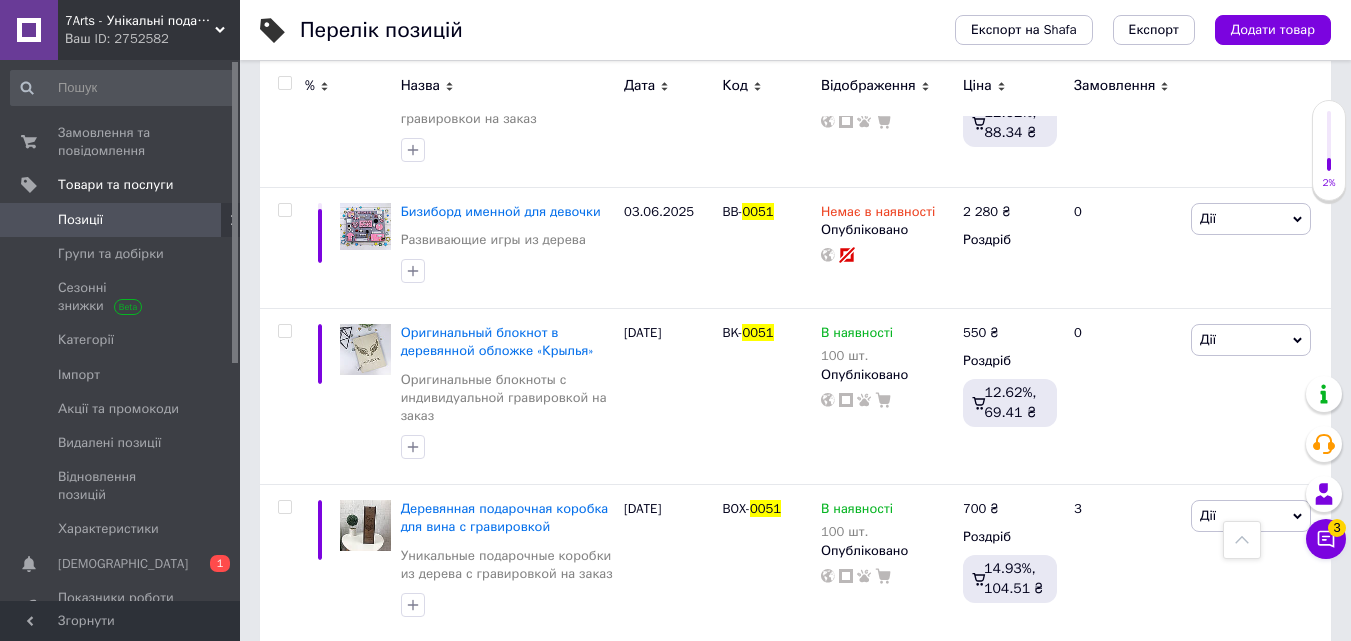 scroll, scrollTop: 0, scrollLeft: 0, axis: both 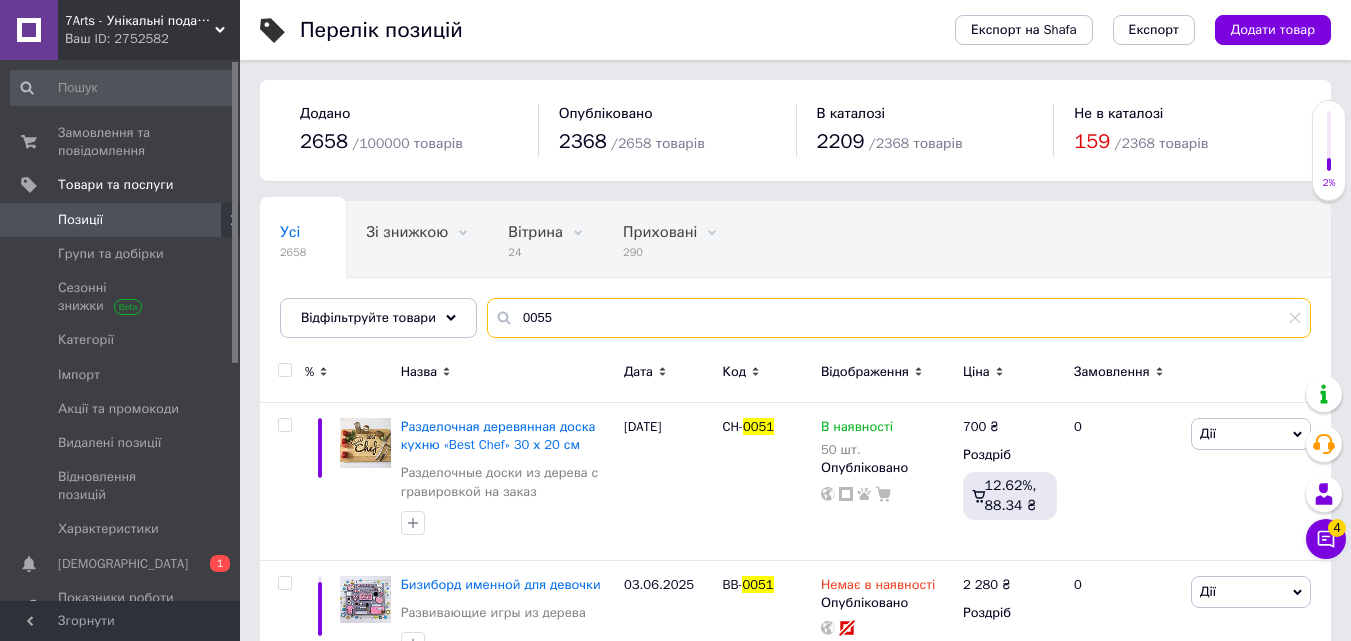 type on "0055" 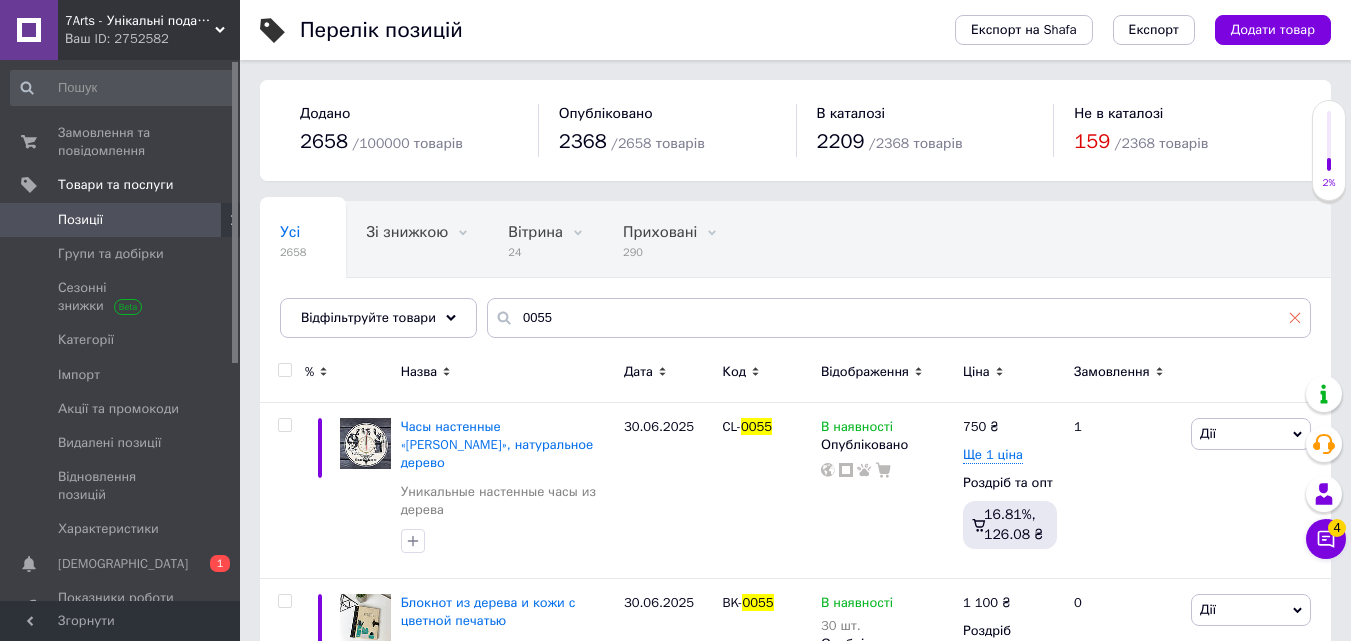 click 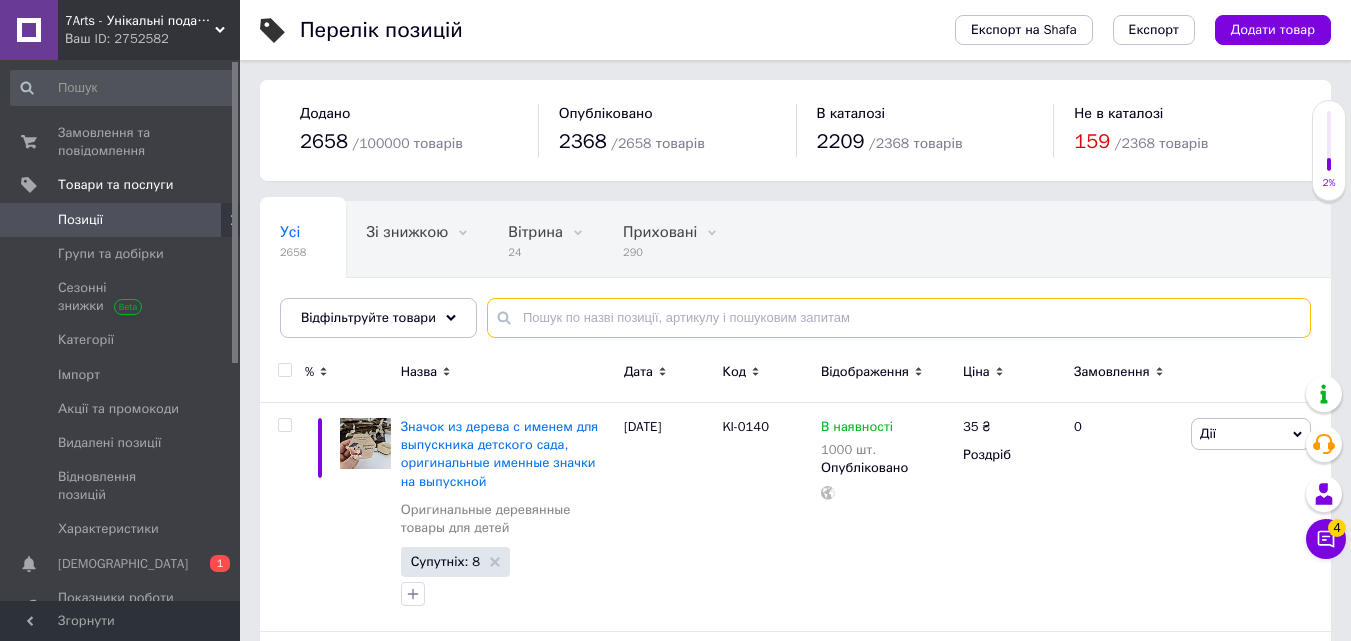 click at bounding box center (899, 318) 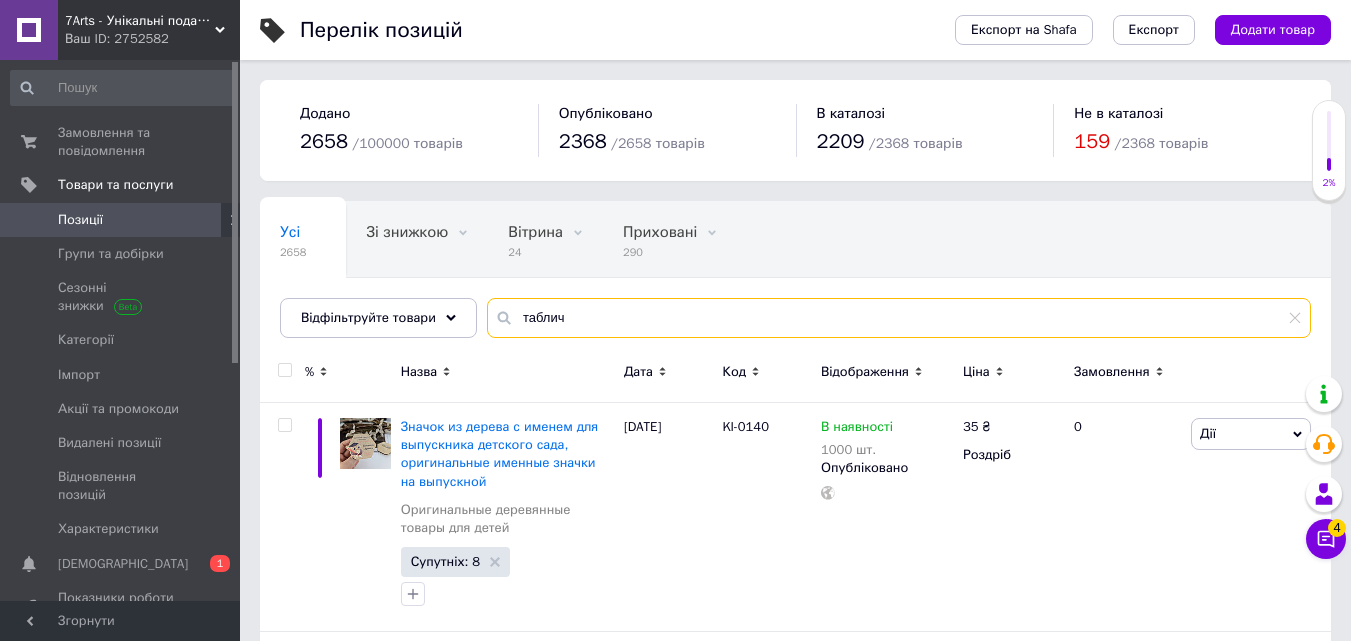 type on "таблич" 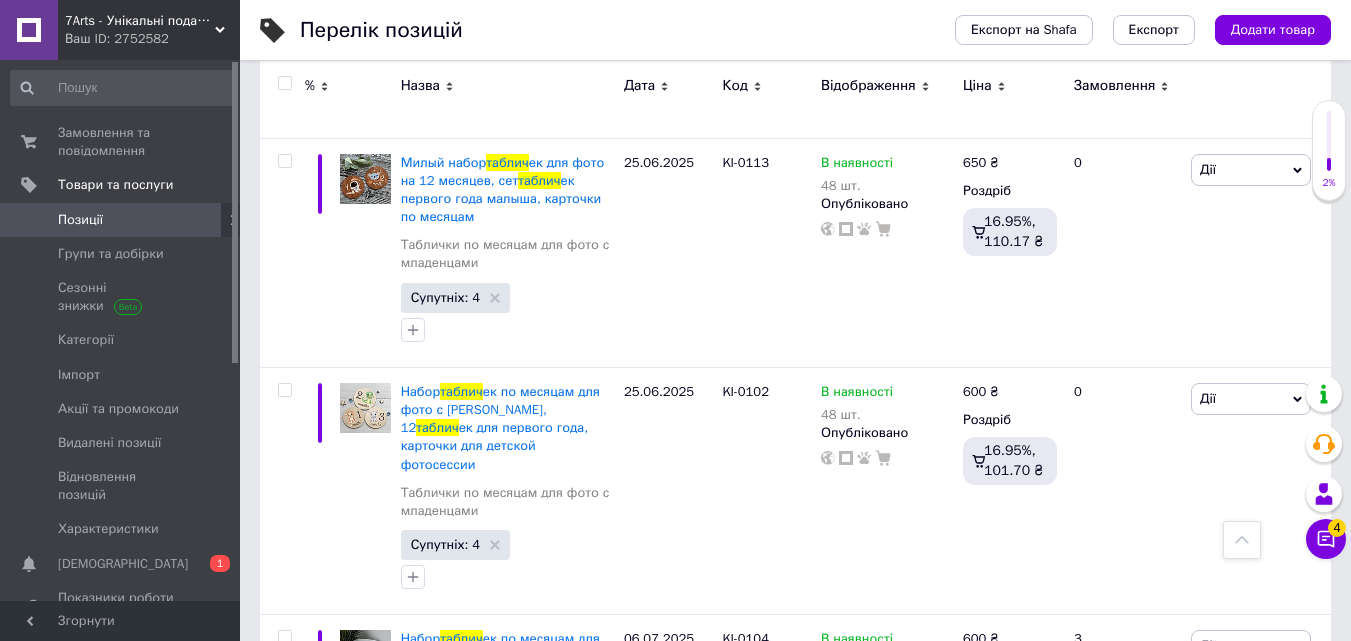 scroll, scrollTop: 700, scrollLeft: 0, axis: vertical 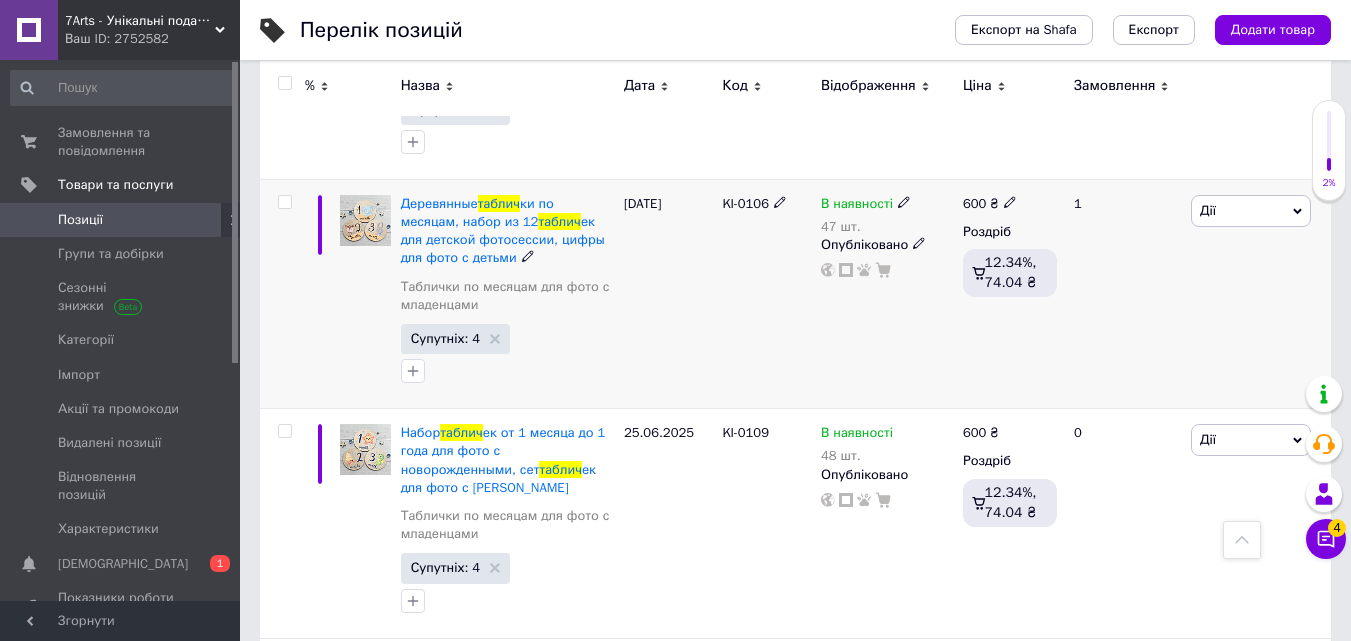 click at bounding box center [284, 202] 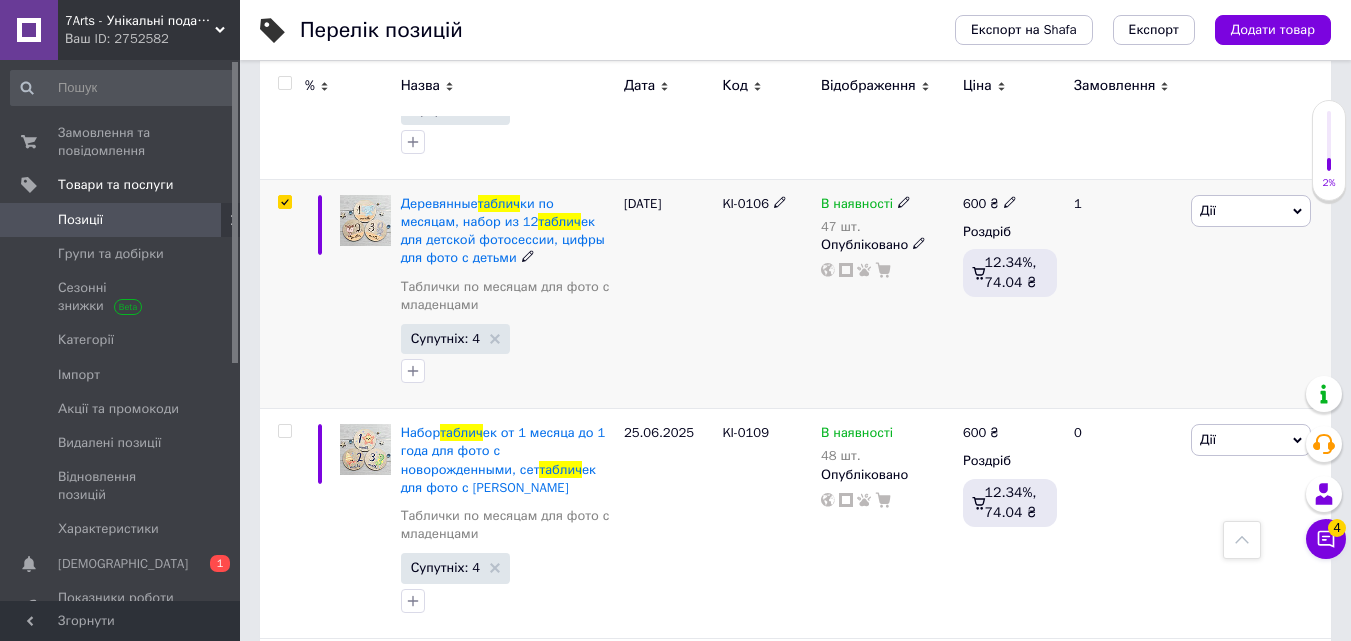 checkbox on "true" 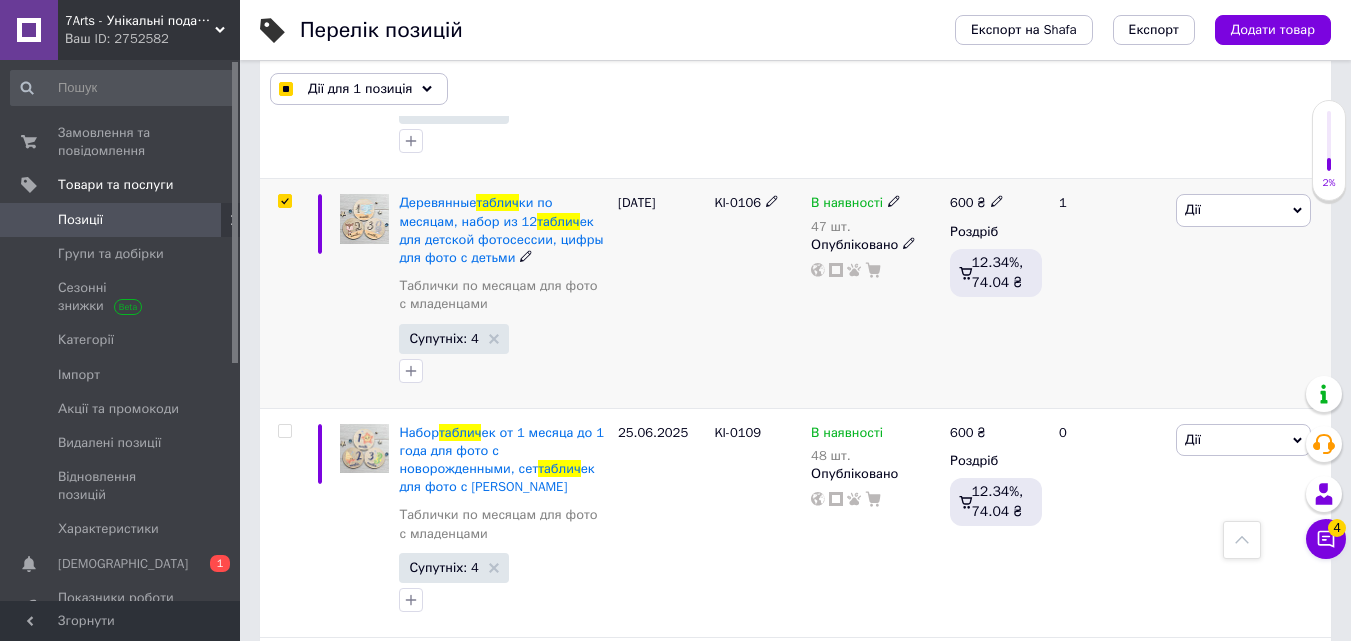 scroll, scrollTop: 699, scrollLeft: 0, axis: vertical 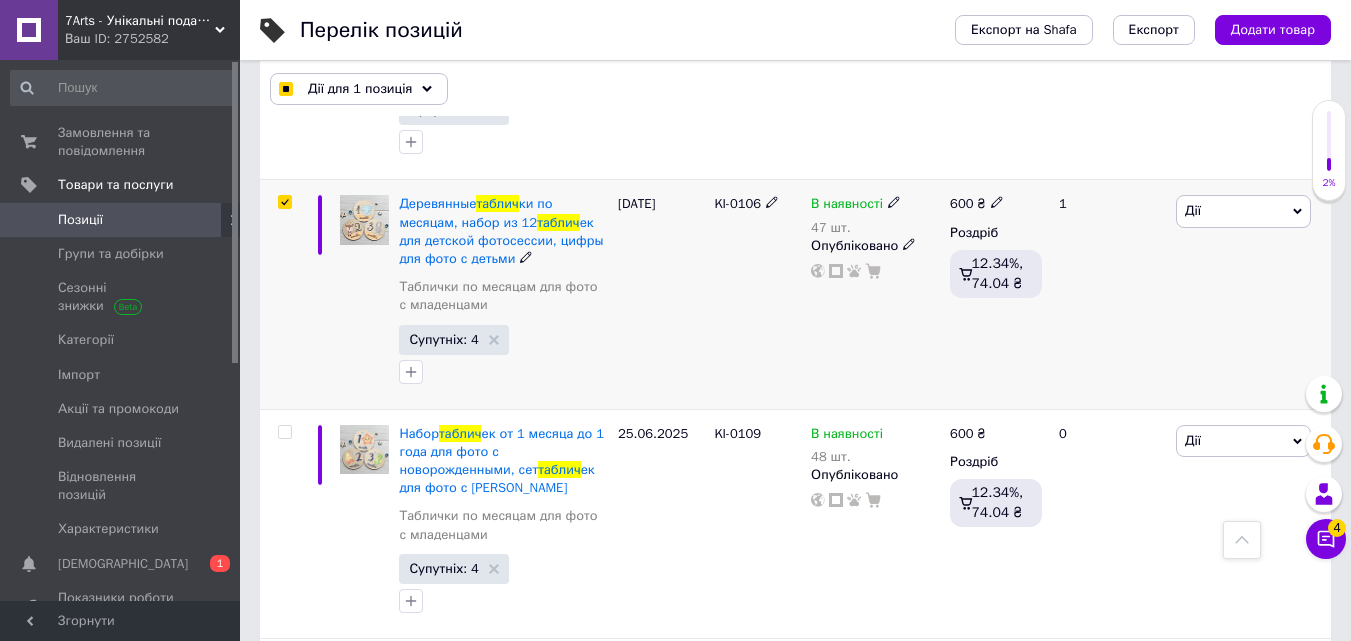 click on "Дії" at bounding box center (1243, 211) 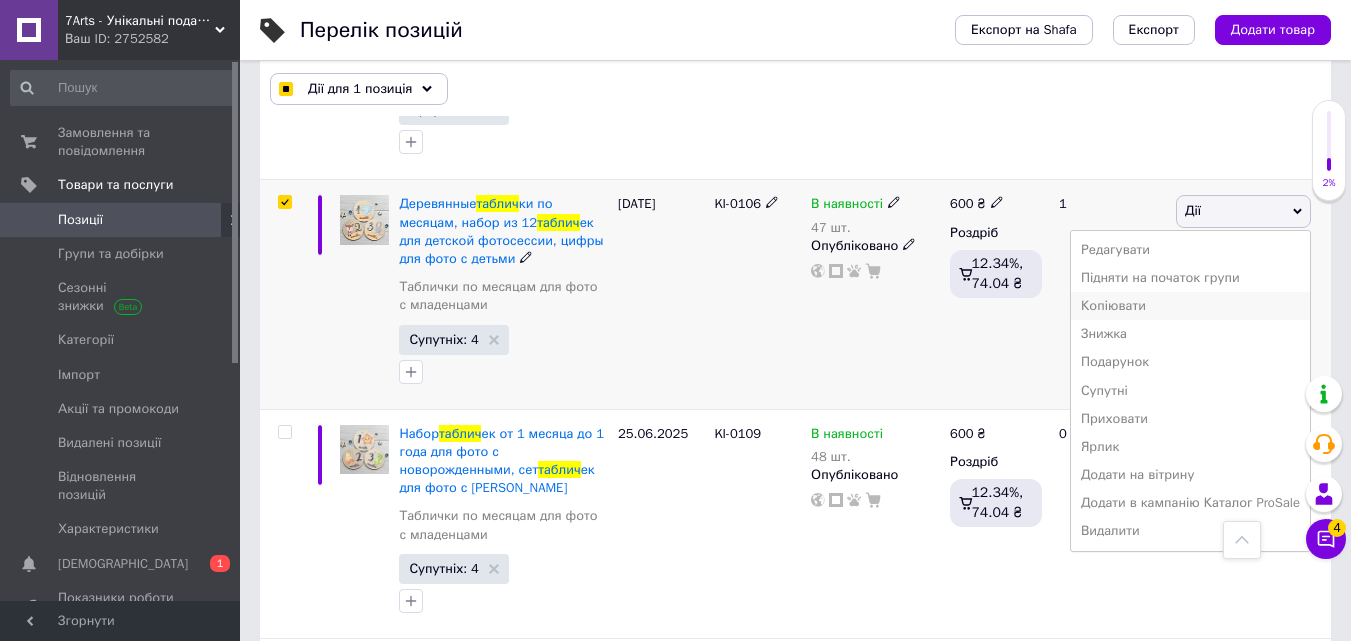 click on "Копіювати" at bounding box center [1190, 306] 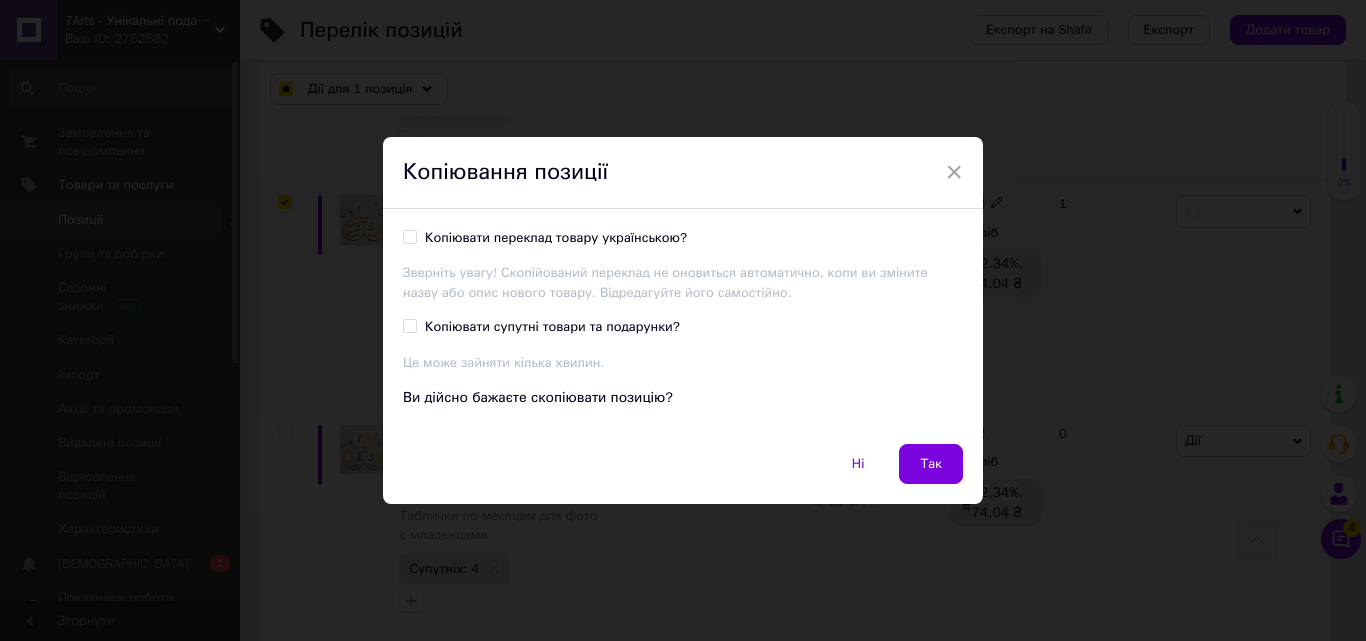 click on "Копіювати переклад товару українською?" at bounding box center [556, 238] 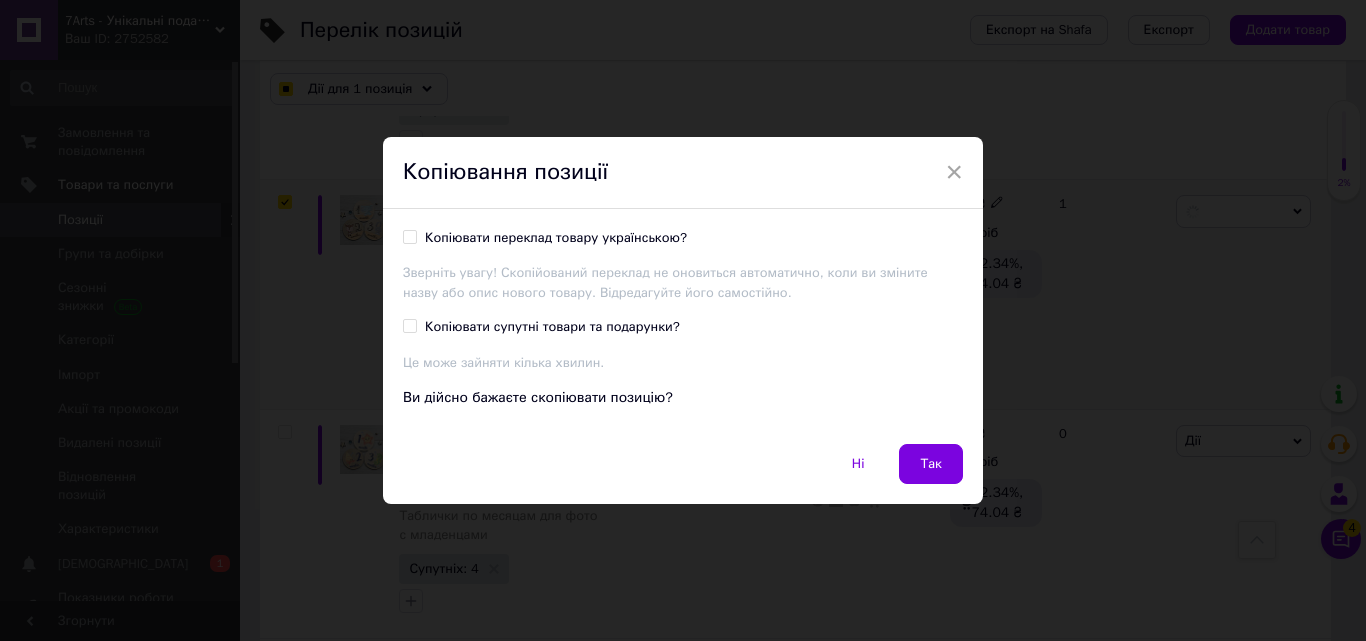click on "Копіювати переклад товару українською?" at bounding box center (409, 236) 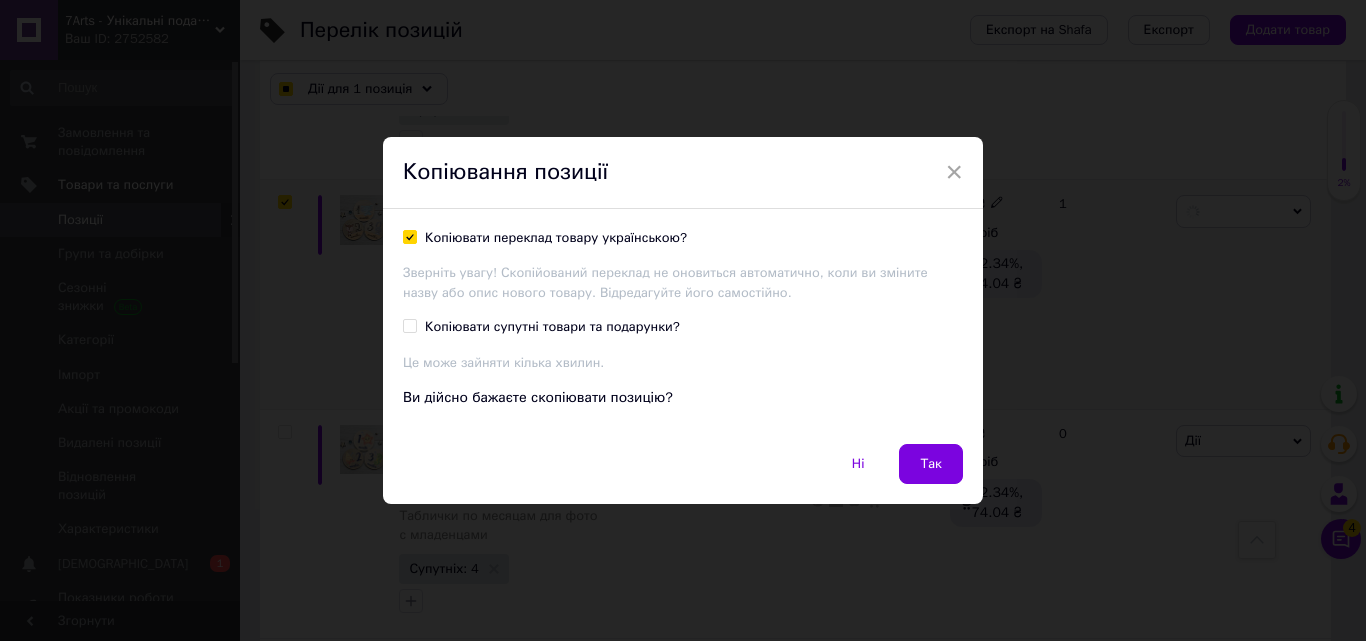 checkbox on "true" 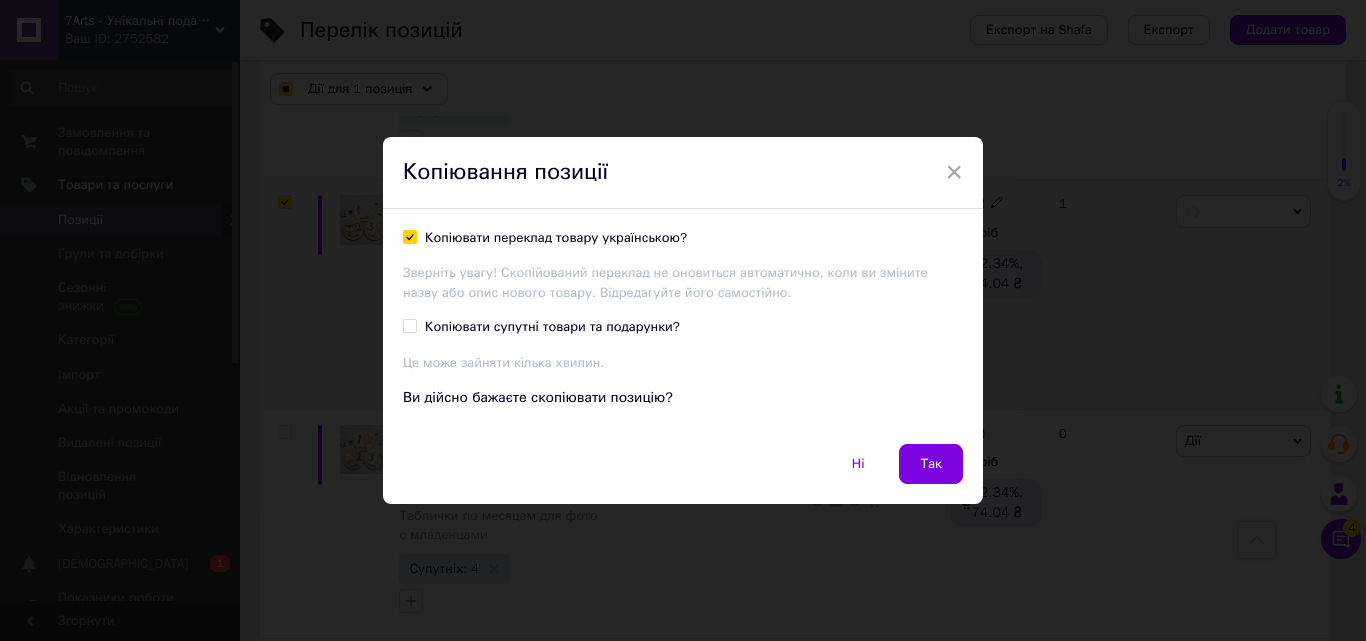 checkbox on "true" 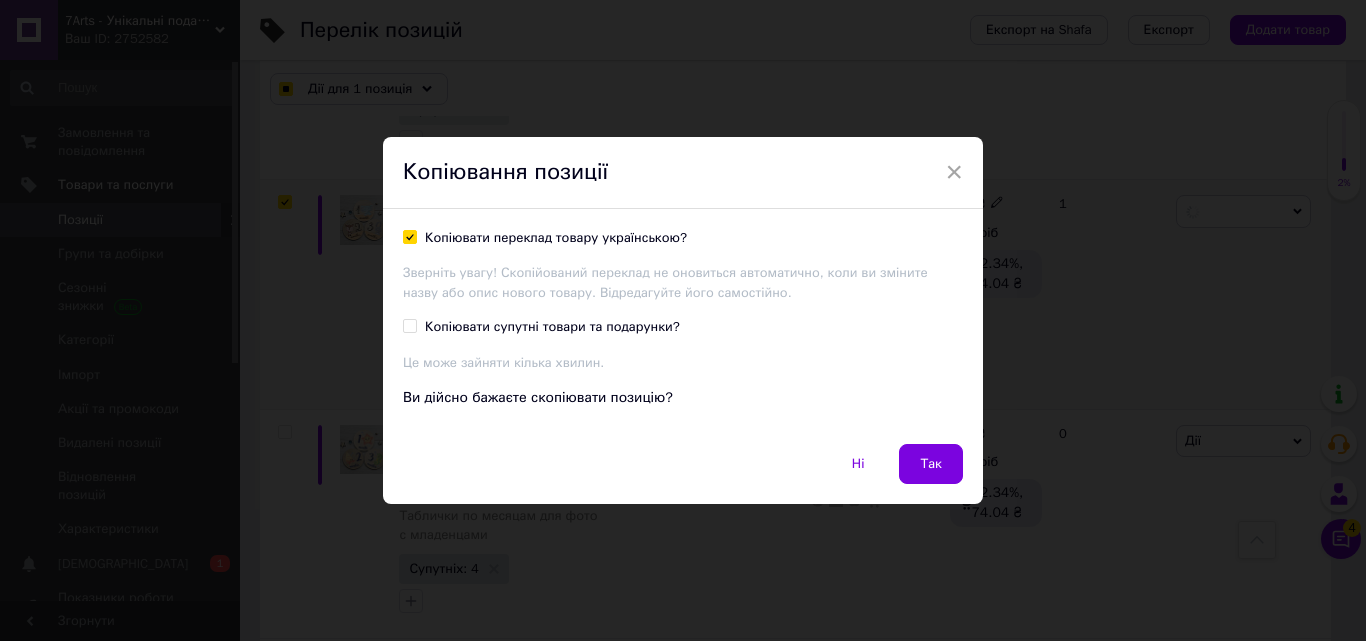 checkbox on "true" 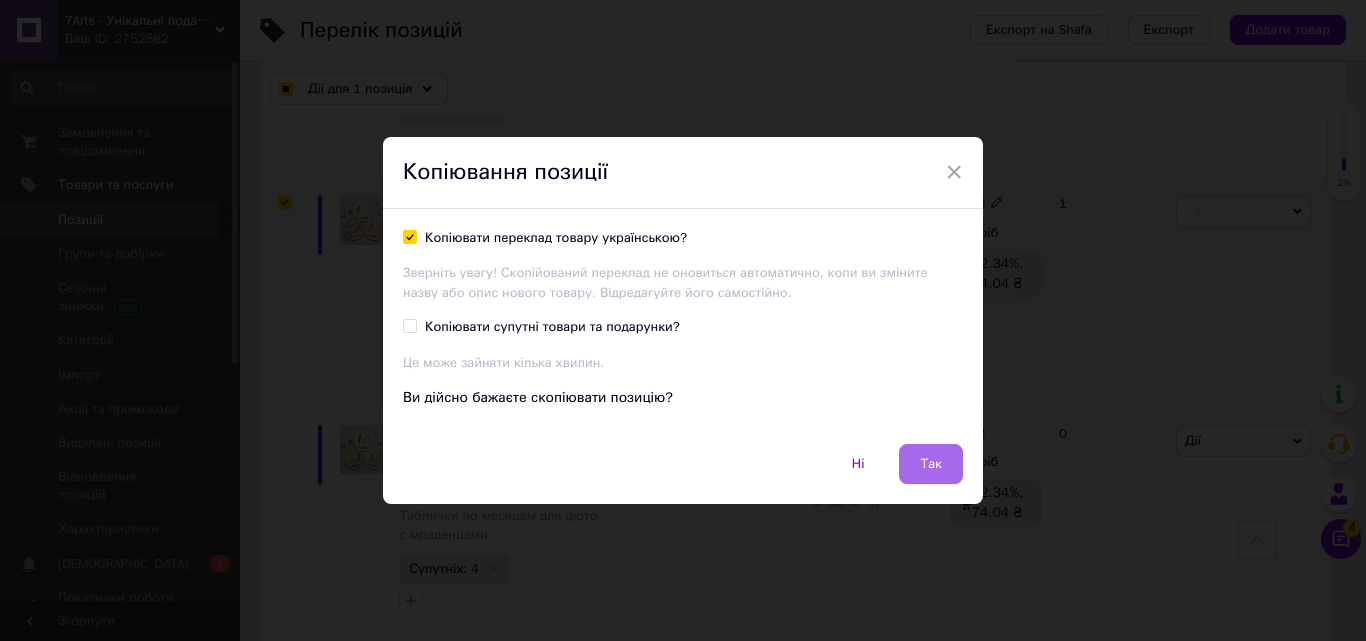 click on "Так" at bounding box center [931, 464] 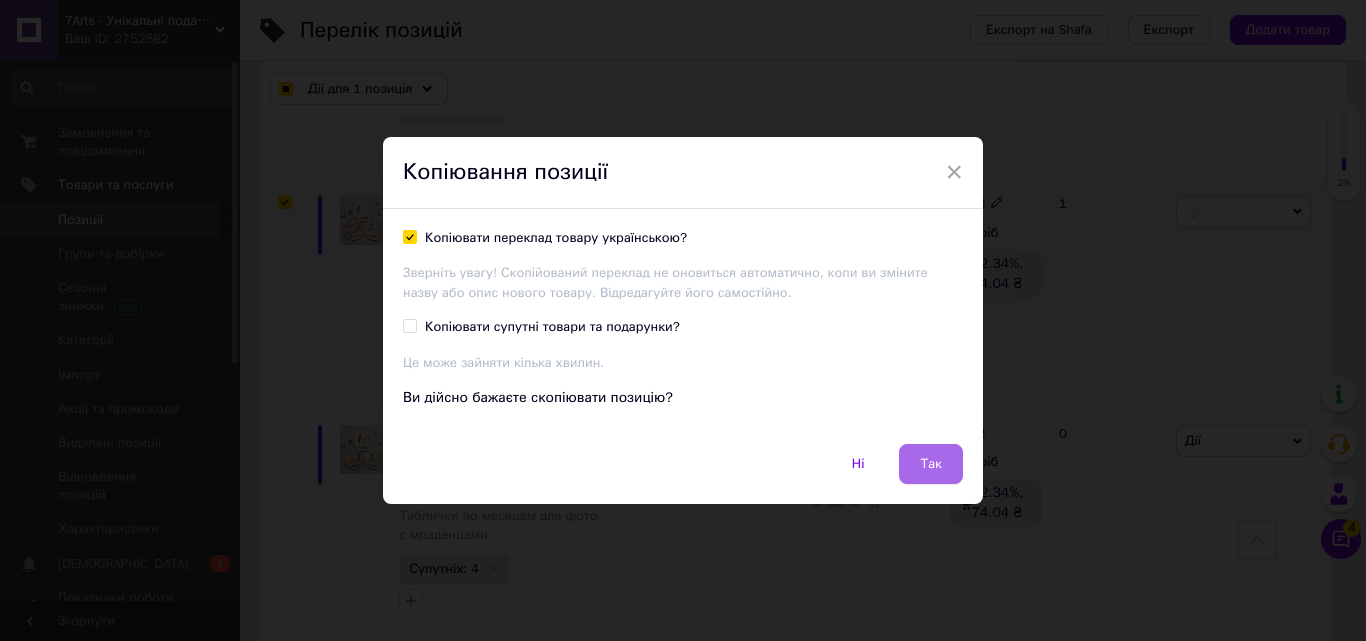 checkbox on "true" 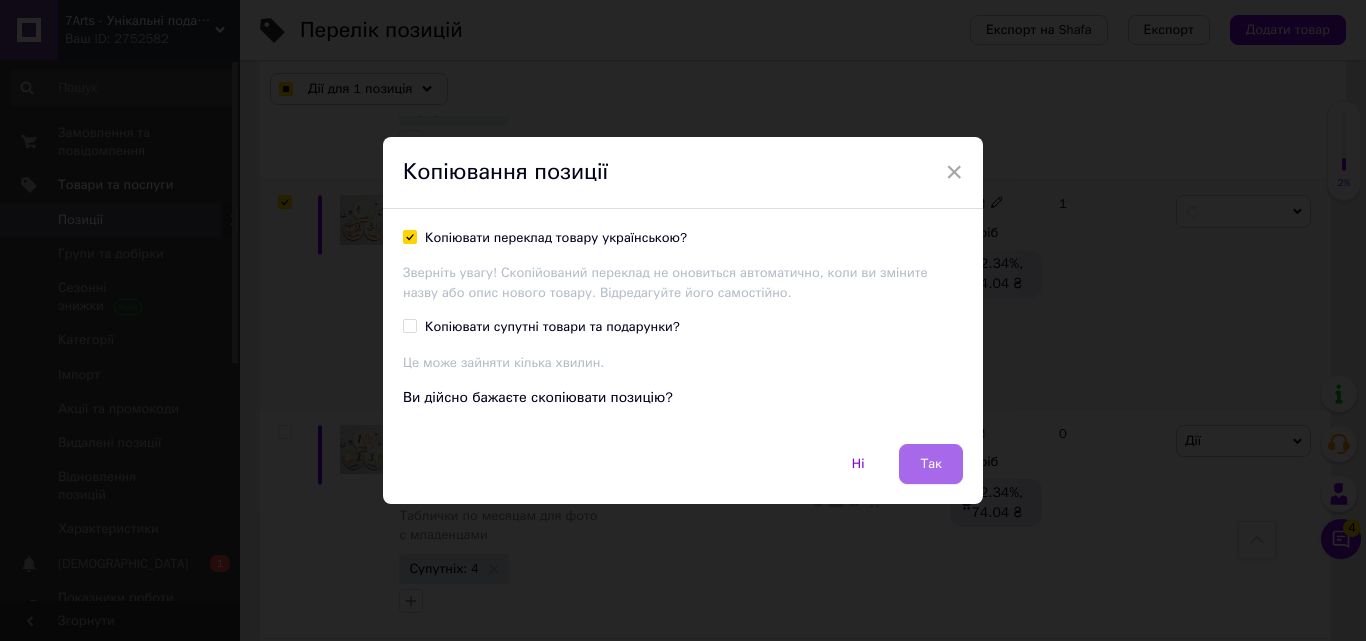 checkbox on "true" 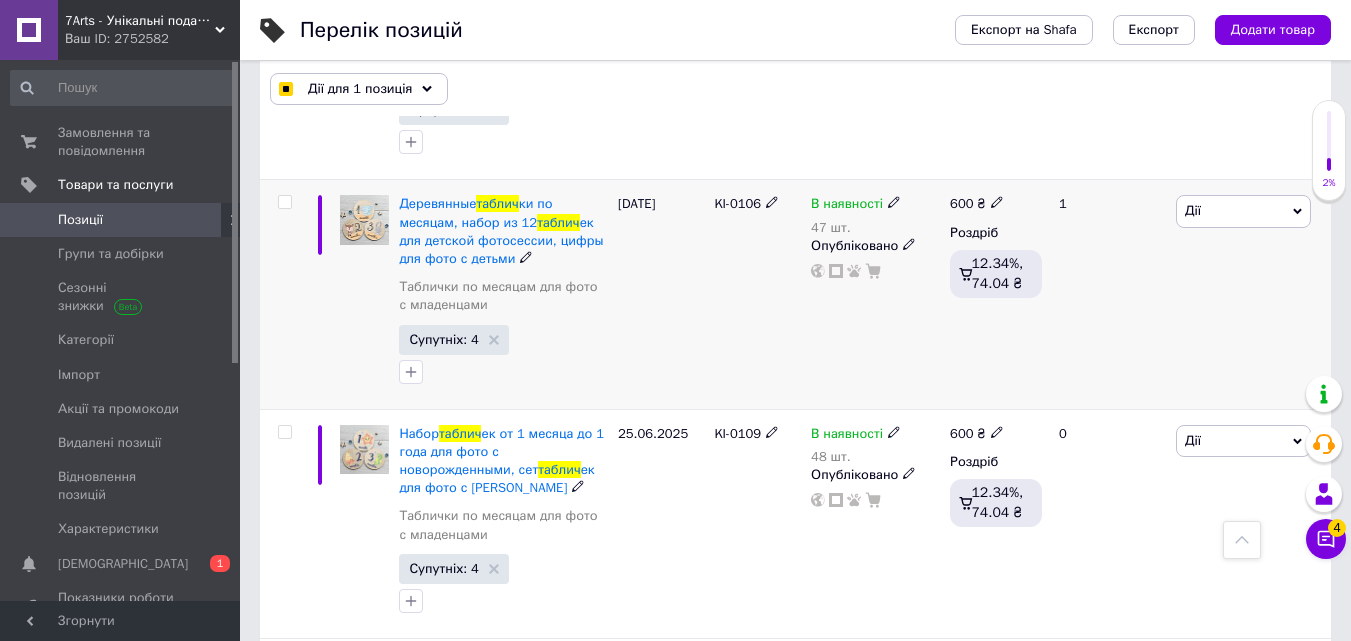 checkbox on "false" 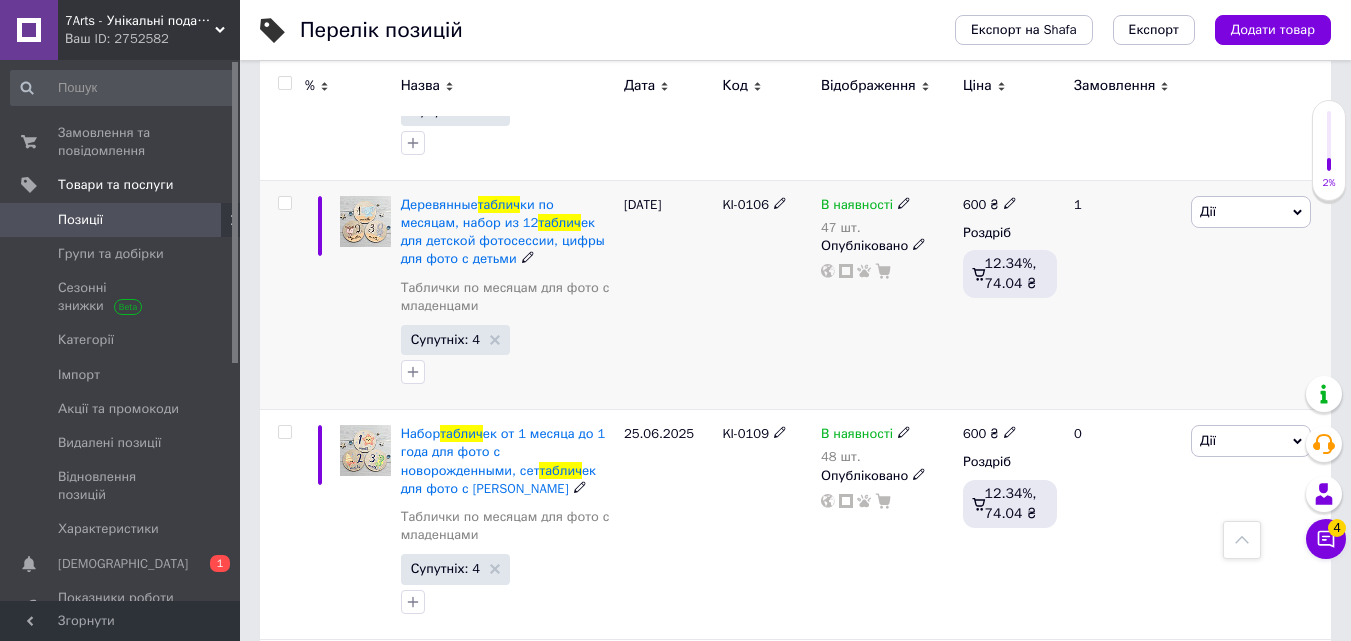 scroll, scrollTop: 700, scrollLeft: 0, axis: vertical 